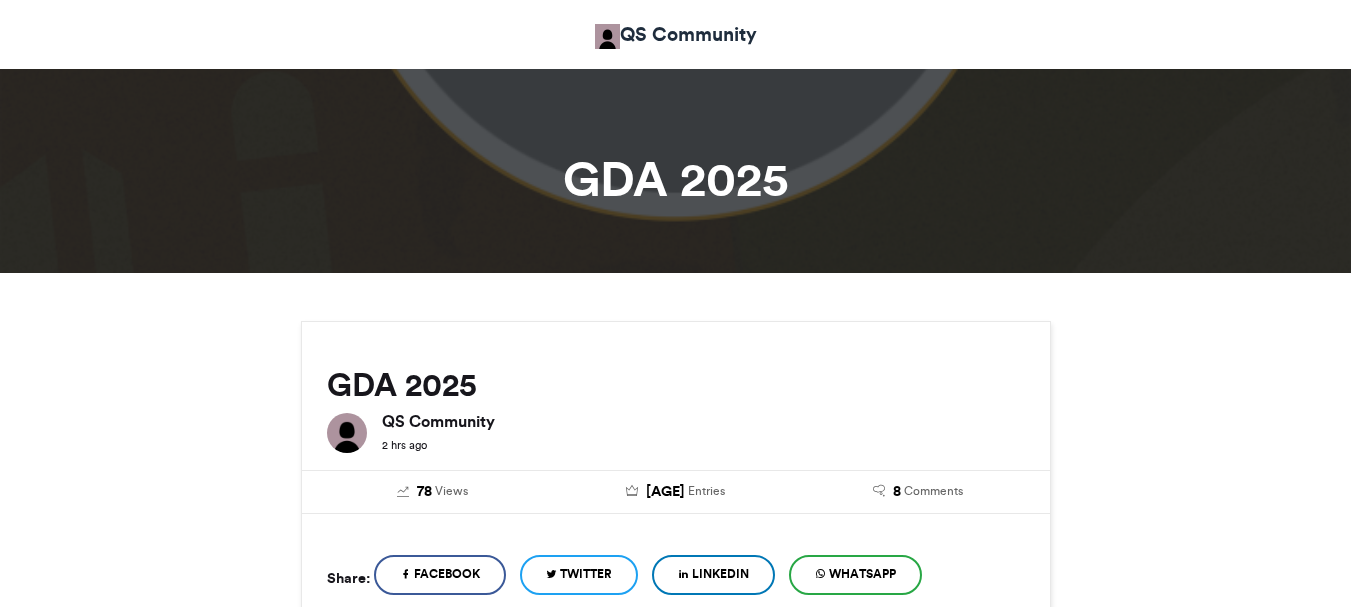 scroll, scrollTop: 0, scrollLeft: 0, axis: both 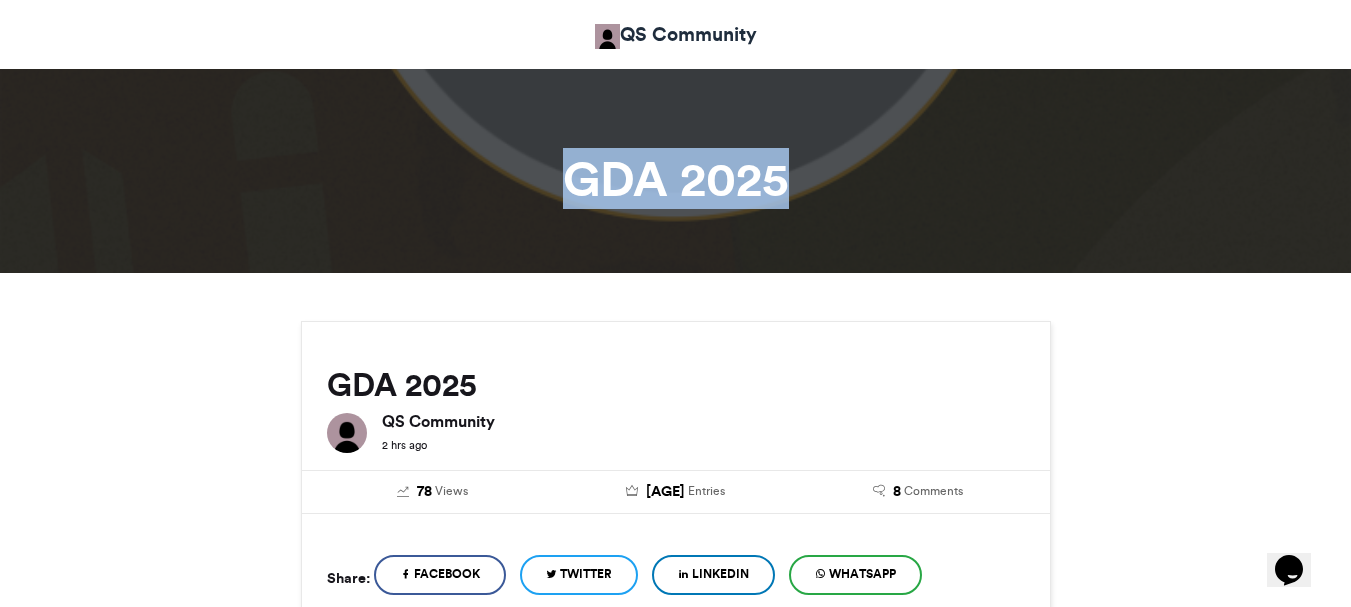 drag, startPoint x: 575, startPoint y: 183, endPoint x: 776, endPoint y: 183, distance: 201 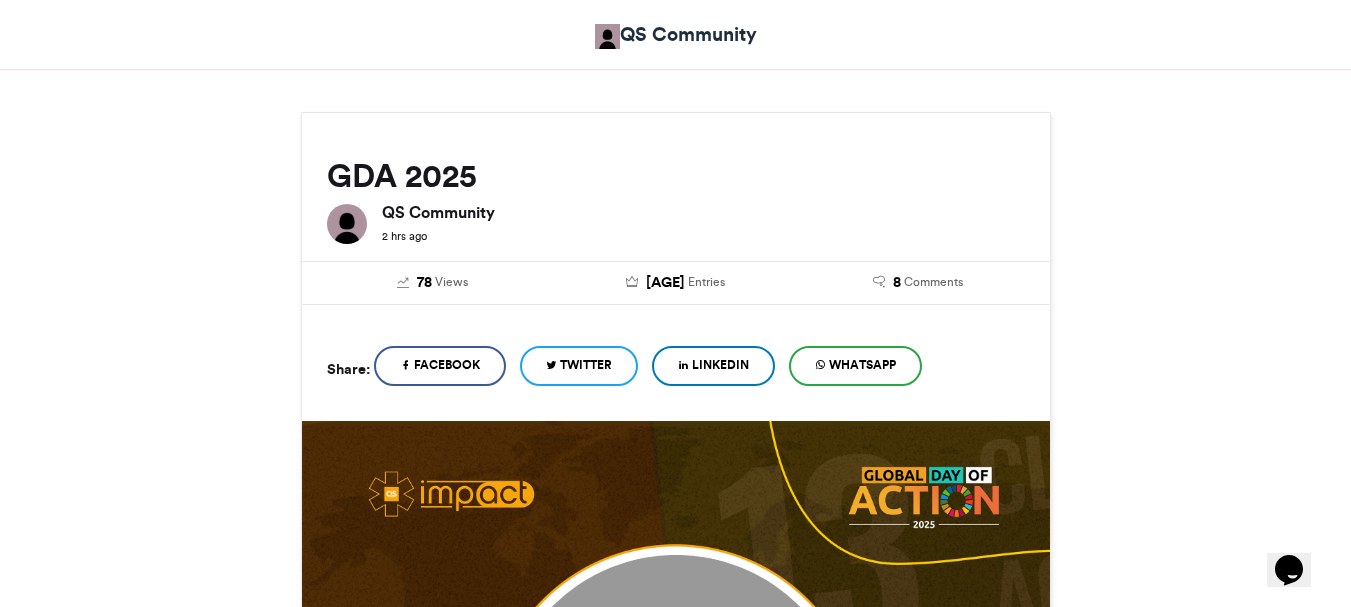 scroll, scrollTop: 137, scrollLeft: 0, axis: vertical 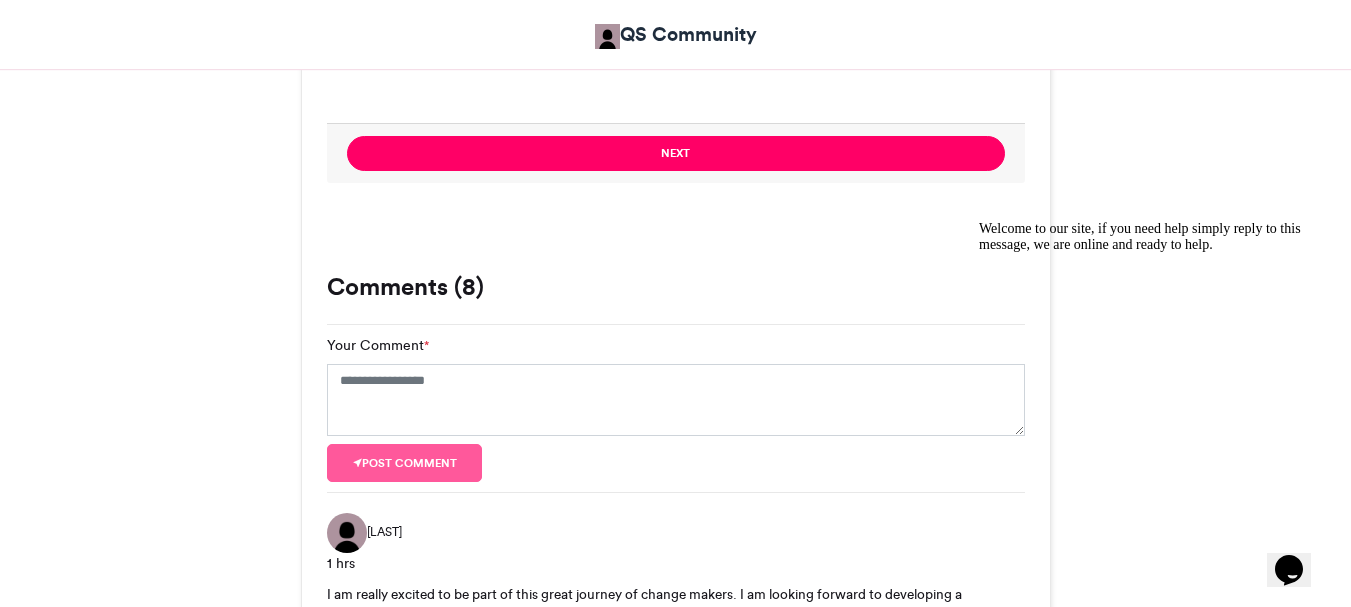 drag, startPoint x: 1365, startPoint y: 162, endPoint x: 285, endPoint y: 154, distance: 1080.0297 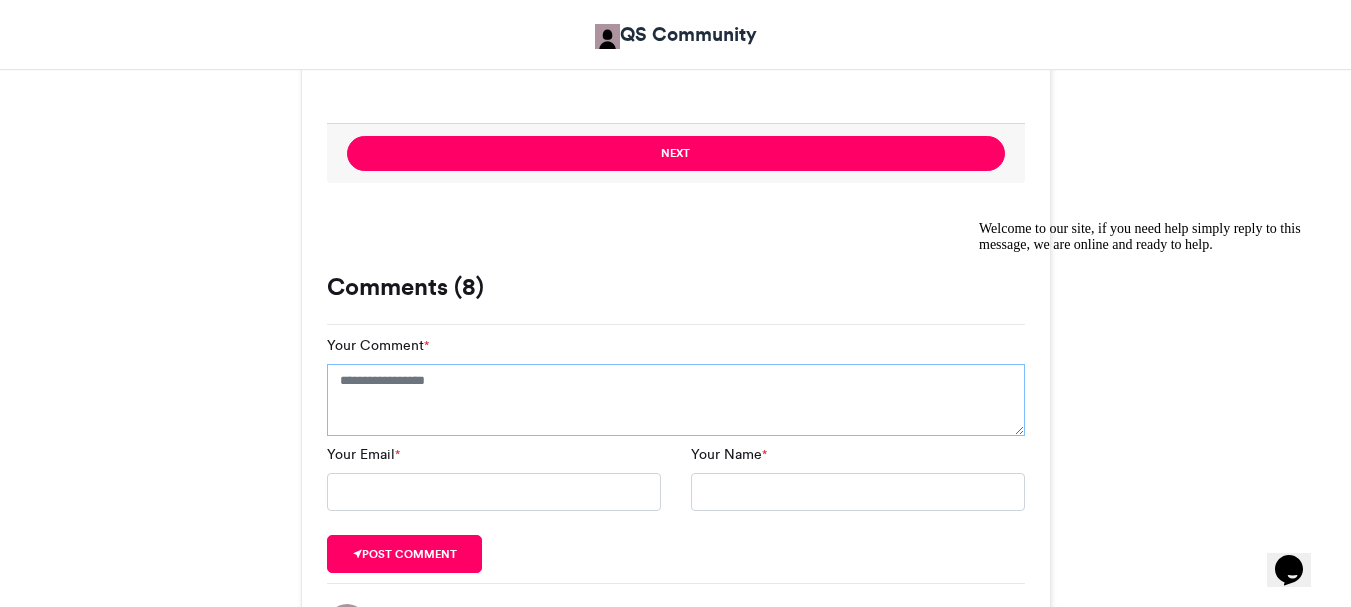 click on "Your Comment  *" at bounding box center [676, 400] 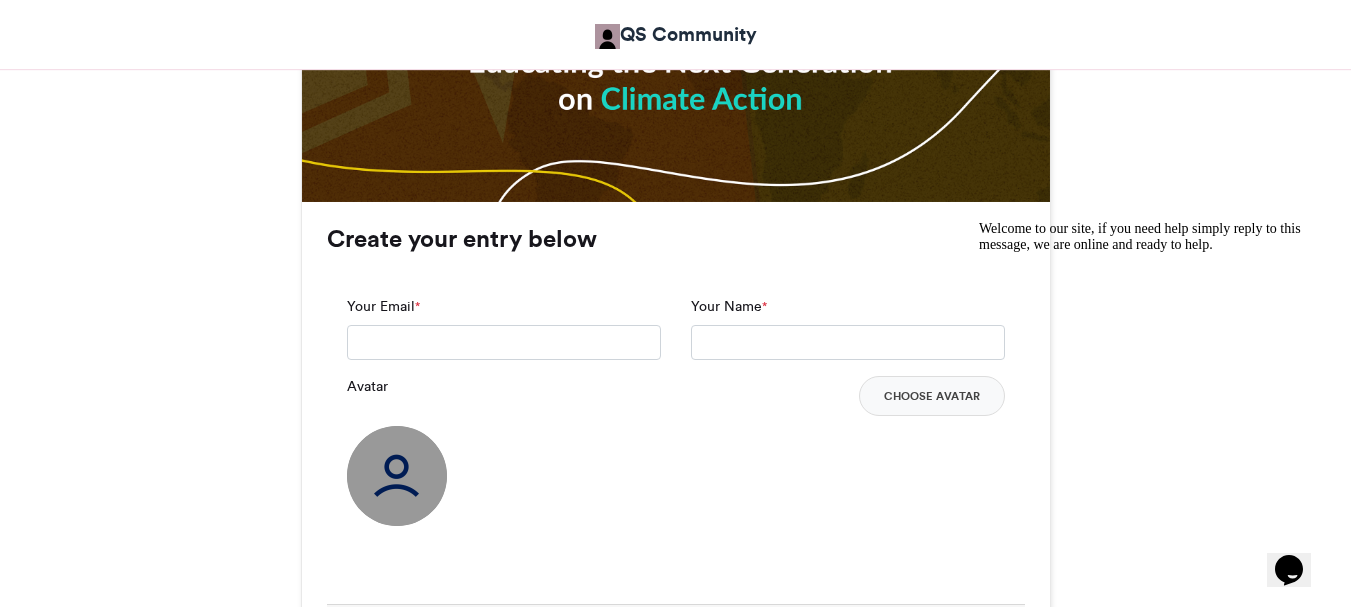 scroll, scrollTop: 502, scrollLeft: 0, axis: vertical 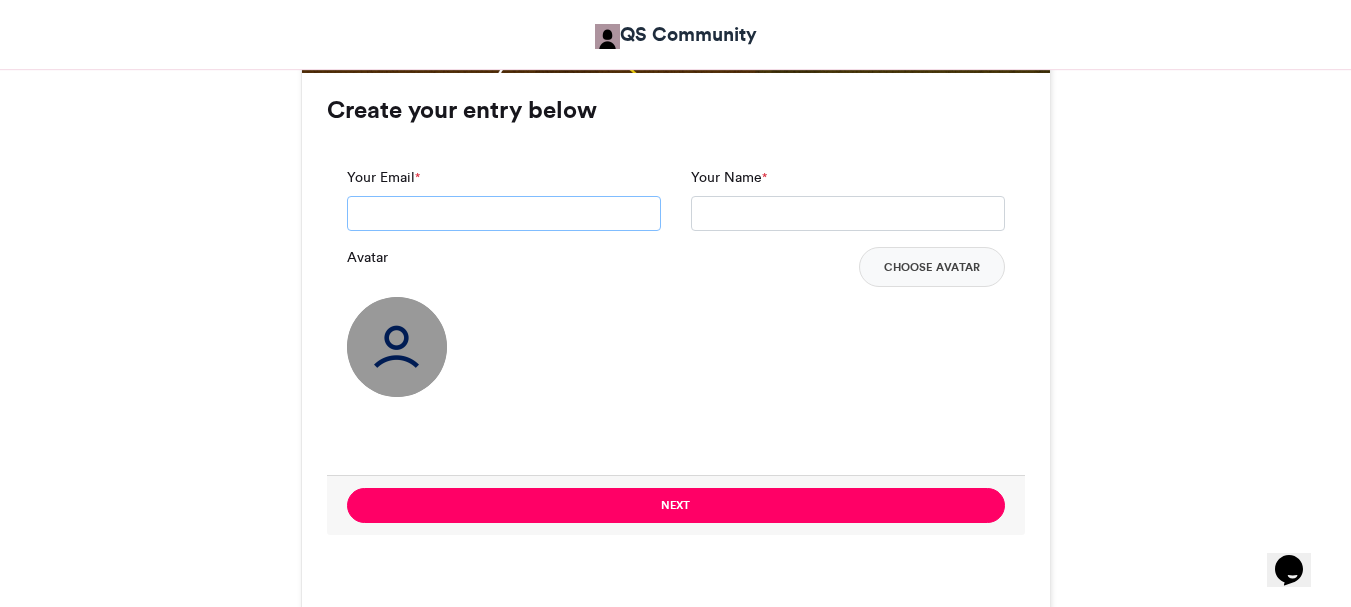 click on "Your Email  *" at bounding box center [504, 214] 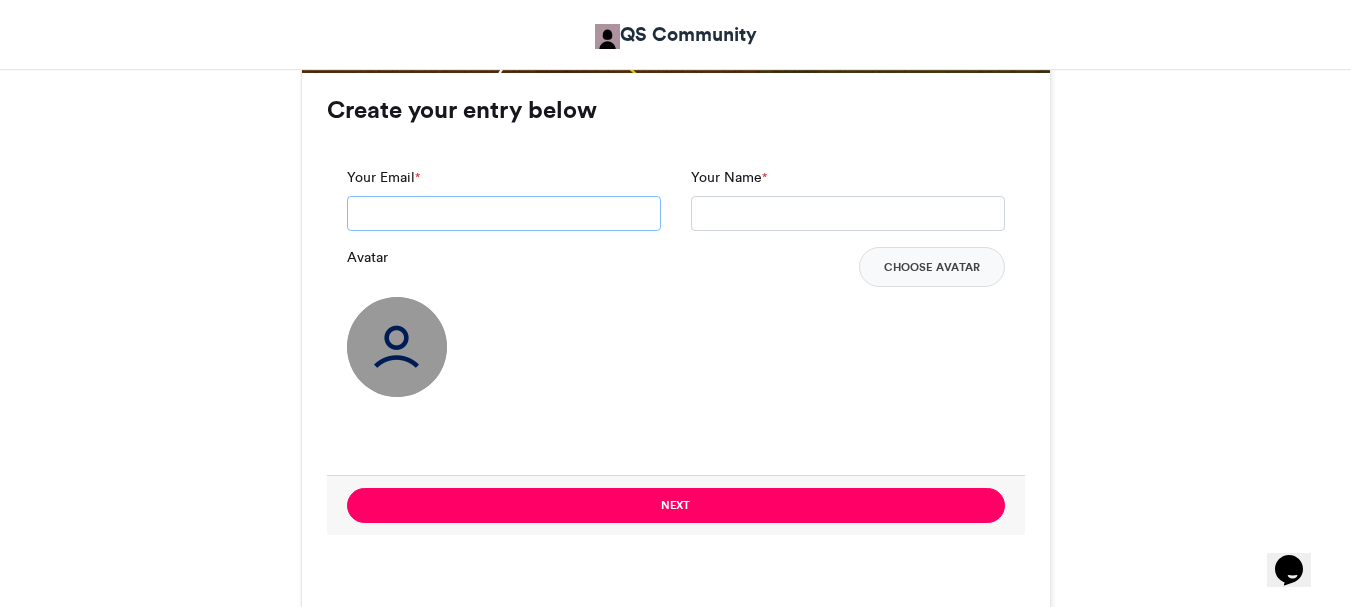 type on "**********" 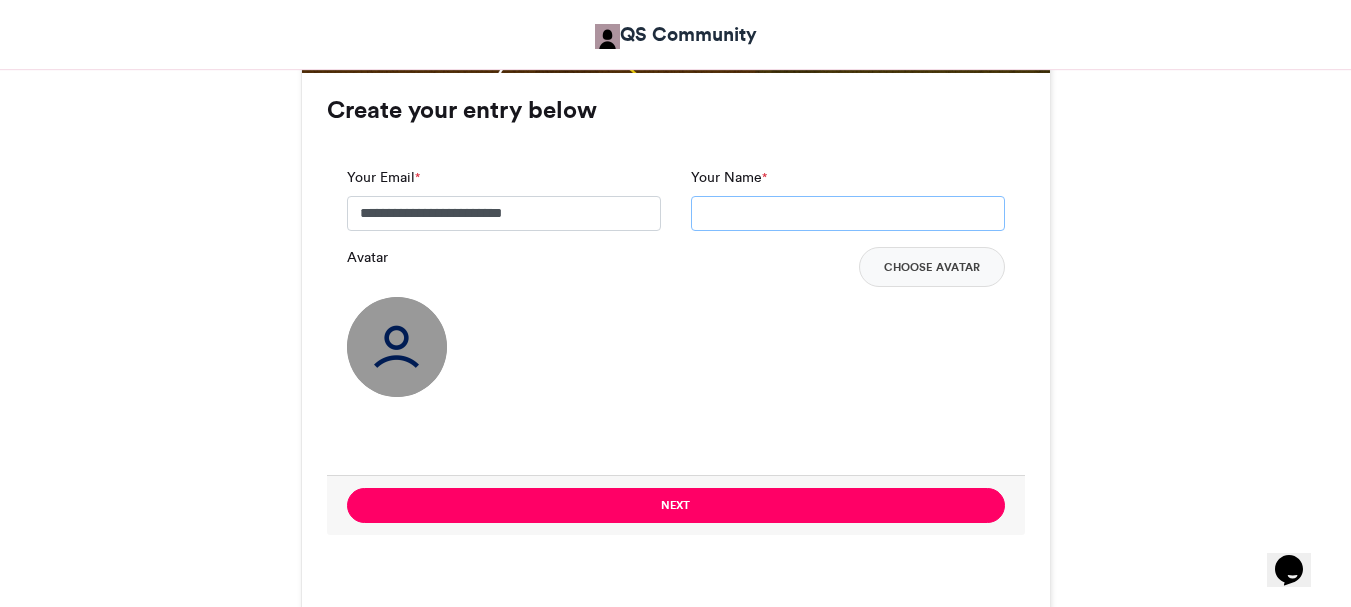 click on "Your Name  *" at bounding box center [848, 214] 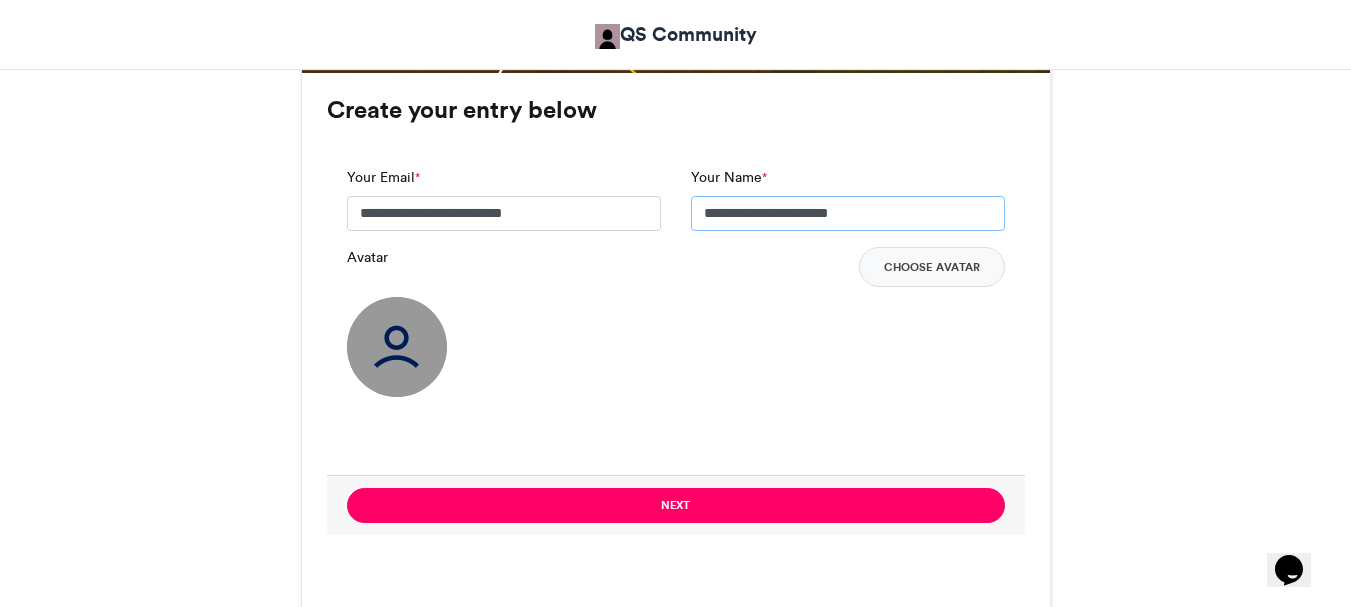 type on "**********" 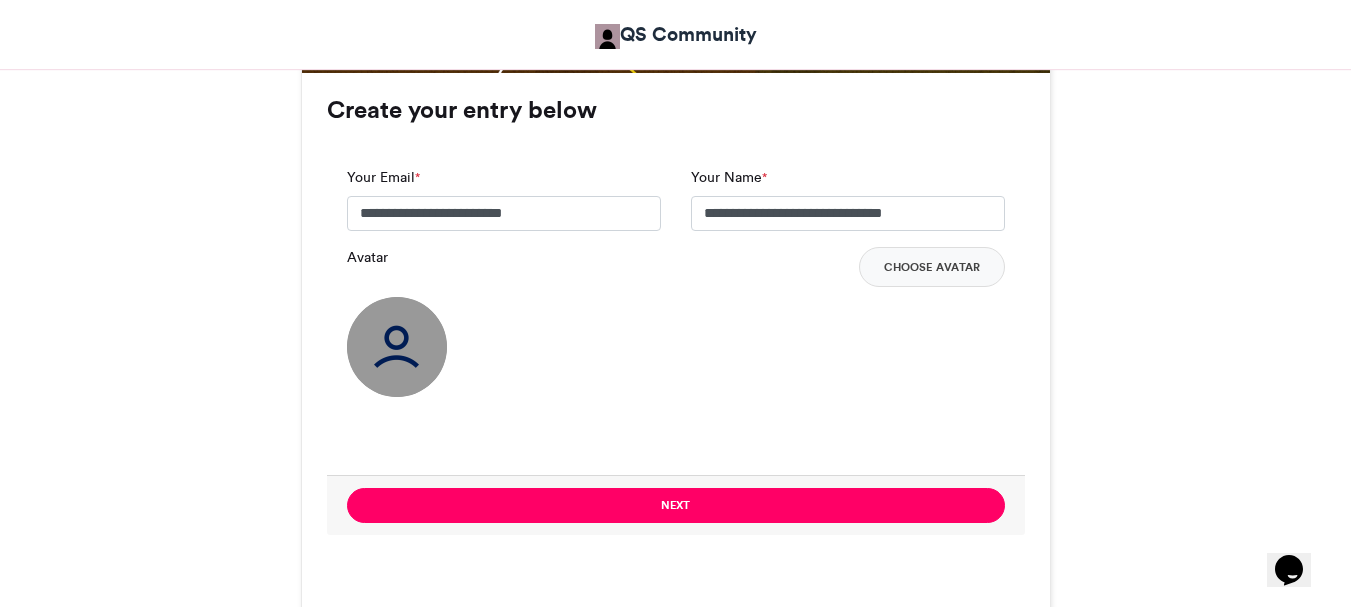 click at bounding box center [397, 347] 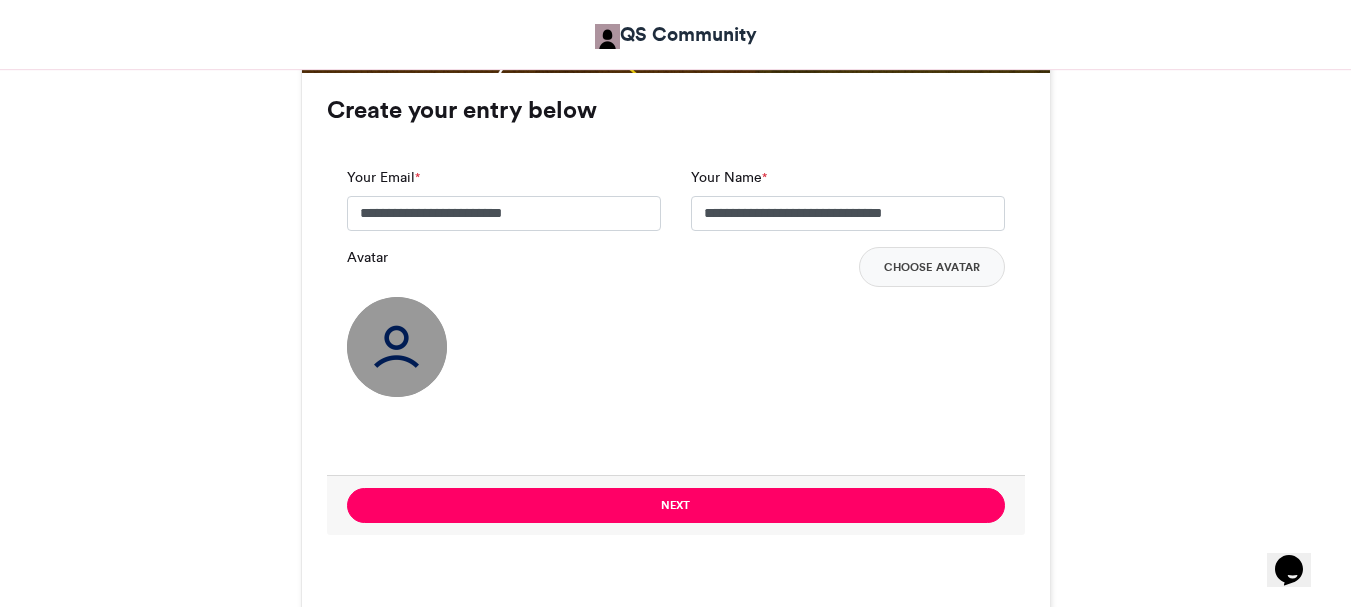 click at bounding box center [397, 347] 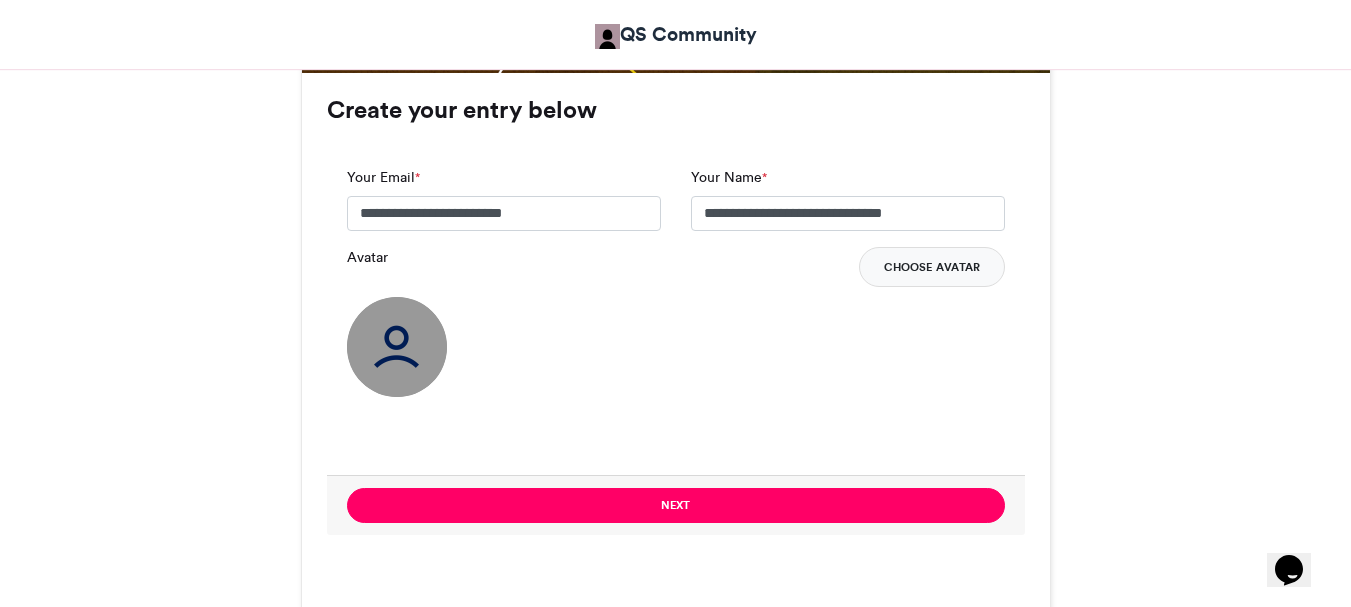 click on "Choose Avatar" at bounding box center [932, 267] 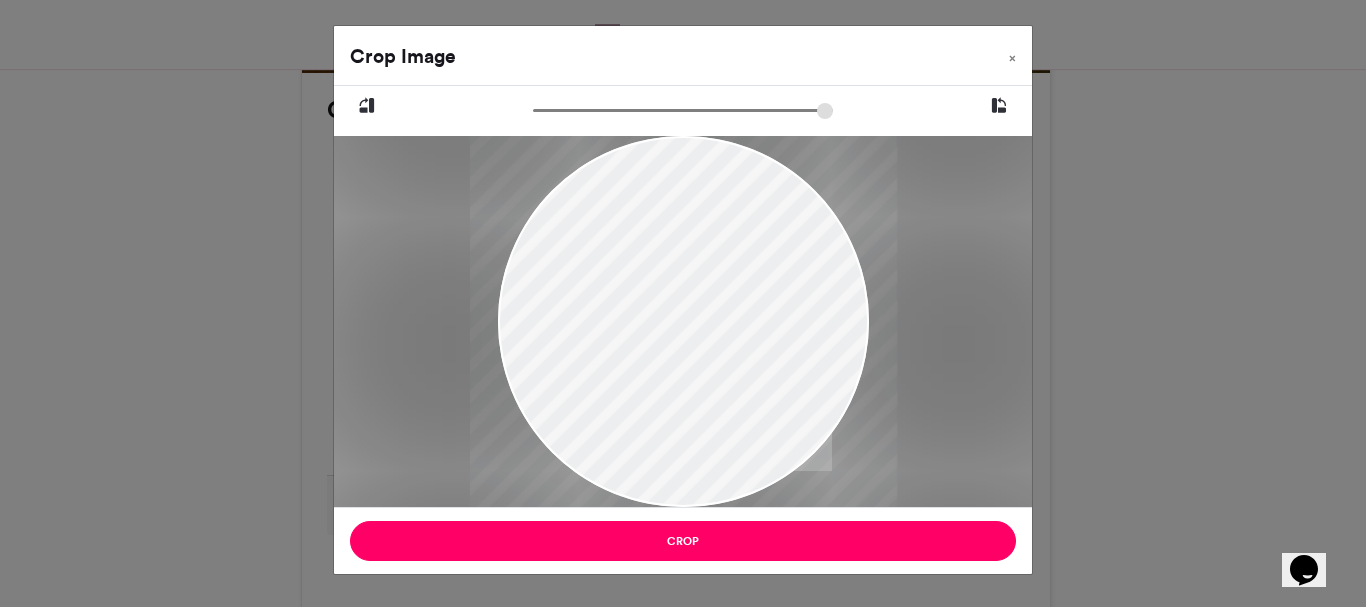 type on "******" 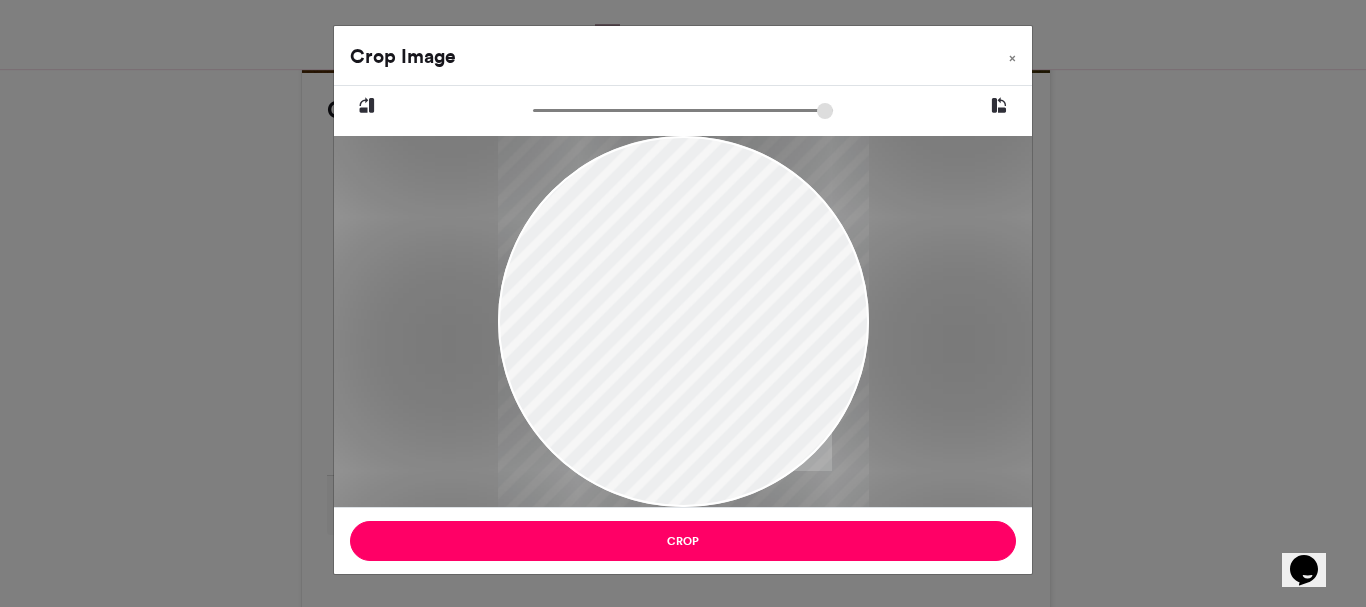 drag, startPoint x: 541, startPoint y: 114, endPoint x: 489, endPoint y: 113, distance: 52.009613 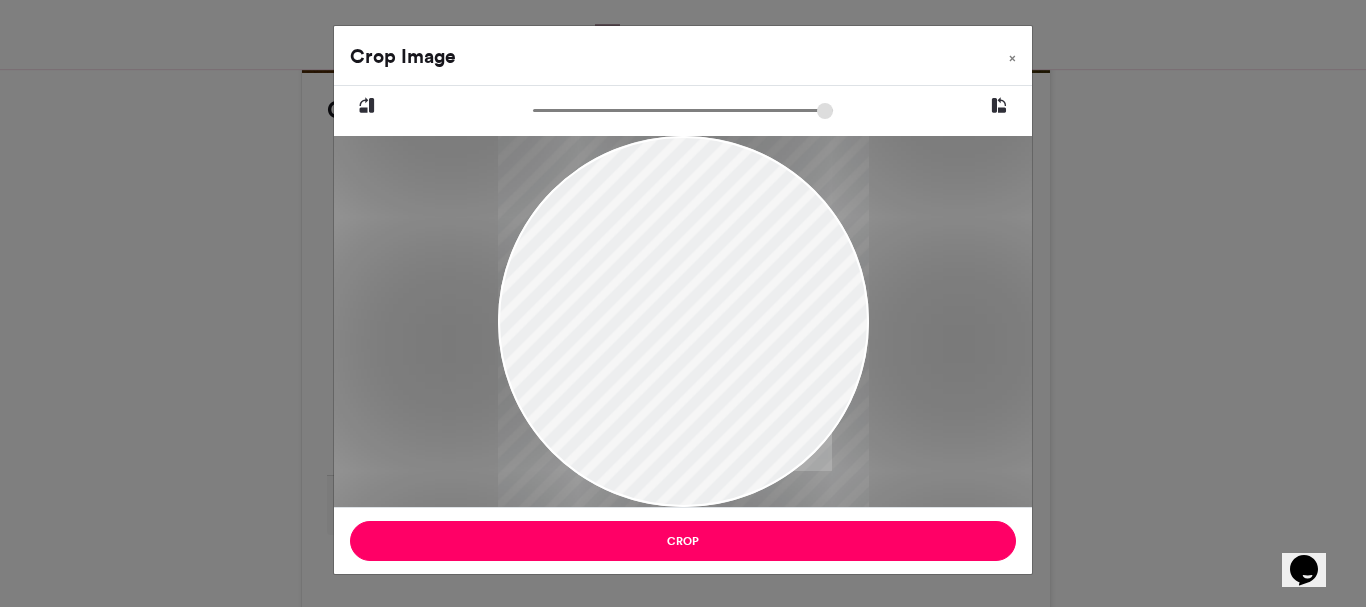 drag, startPoint x: 716, startPoint y: 316, endPoint x: 720, endPoint y: 355, distance: 39.20459 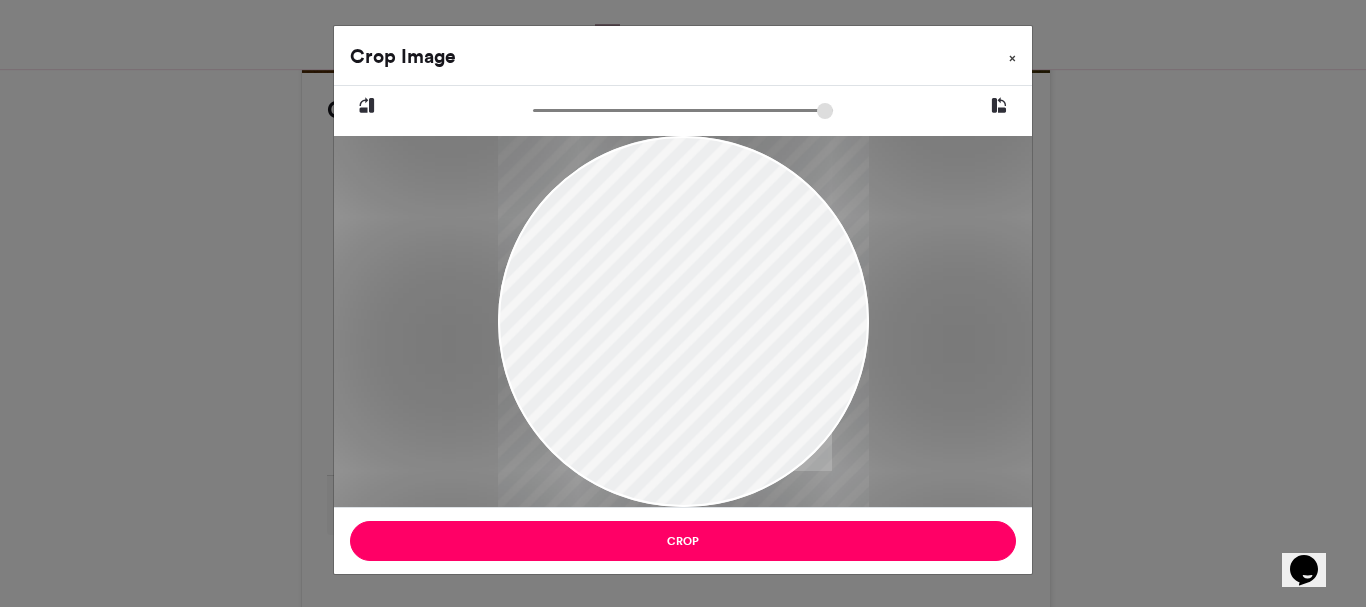 click on "×" at bounding box center (1012, 58) 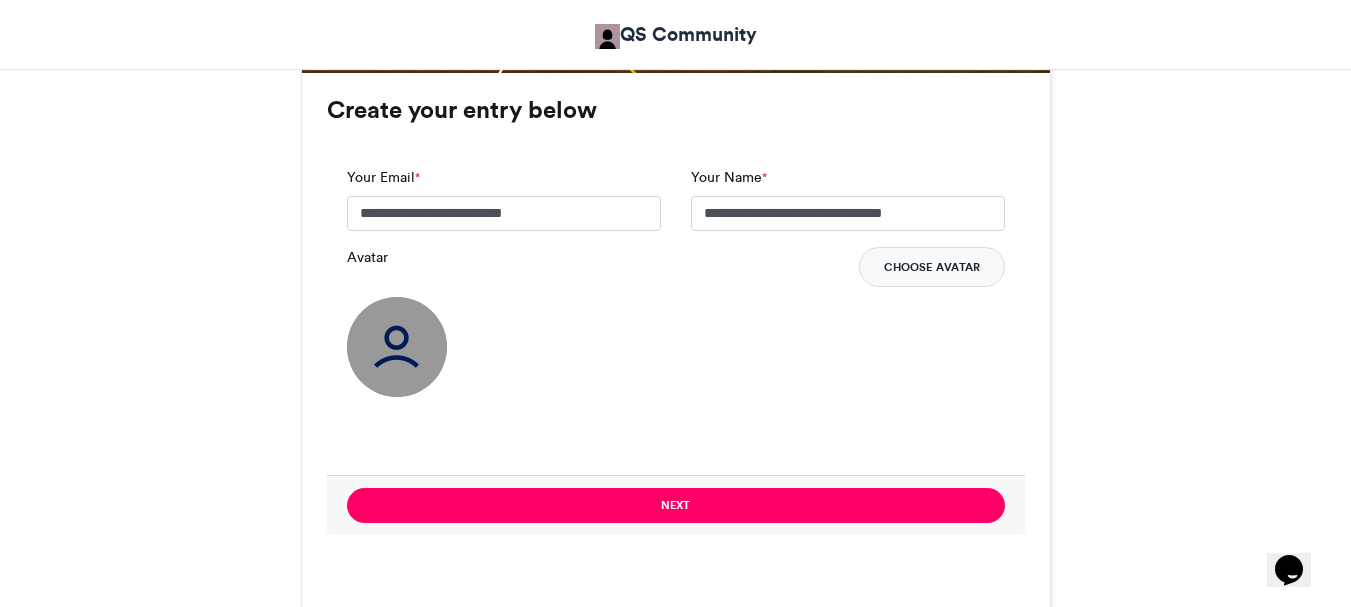 click on "Choose Avatar" at bounding box center [932, 267] 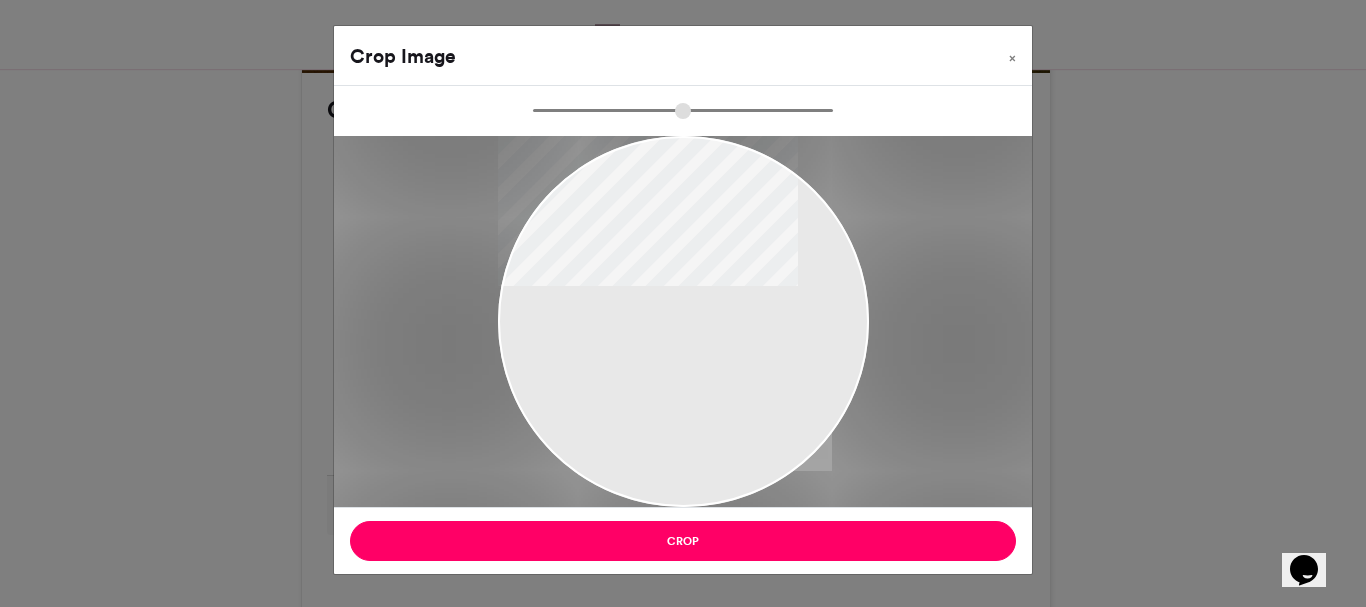 type on "******" 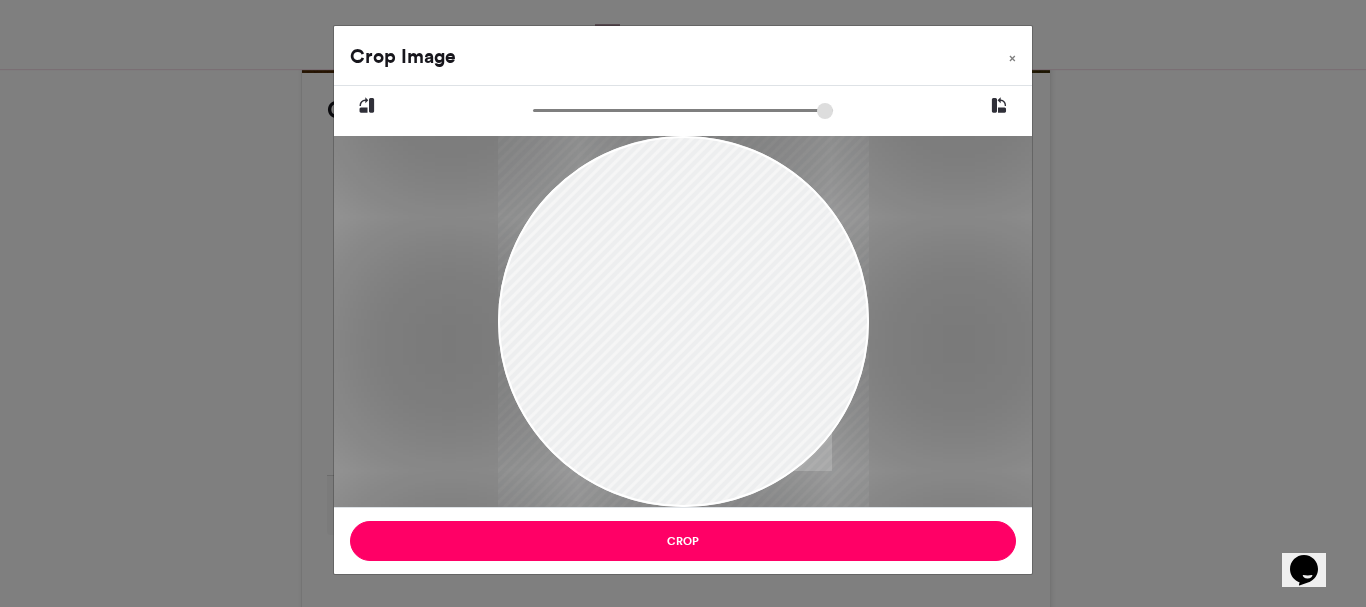 drag, startPoint x: 765, startPoint y: 428, endPoint x: 764, endPoint y: 416, distance: 12.0415945 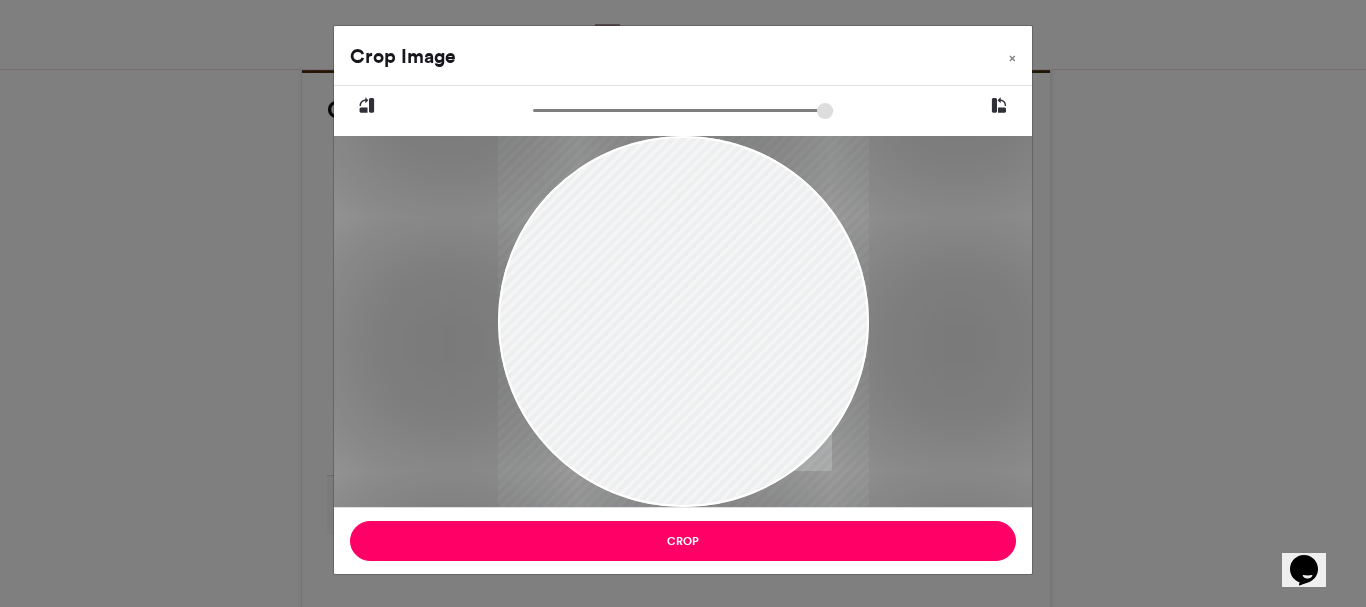 click at bounding box center (683, 306) 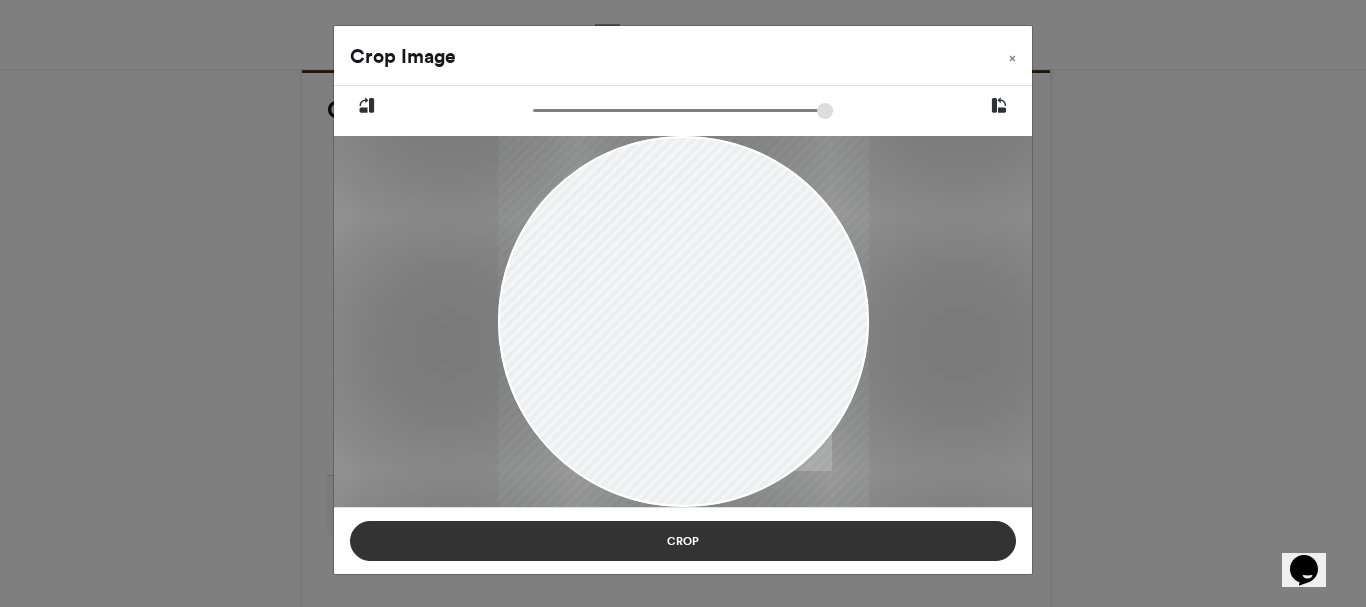click on "Crop" at bounding box center (683, 541) 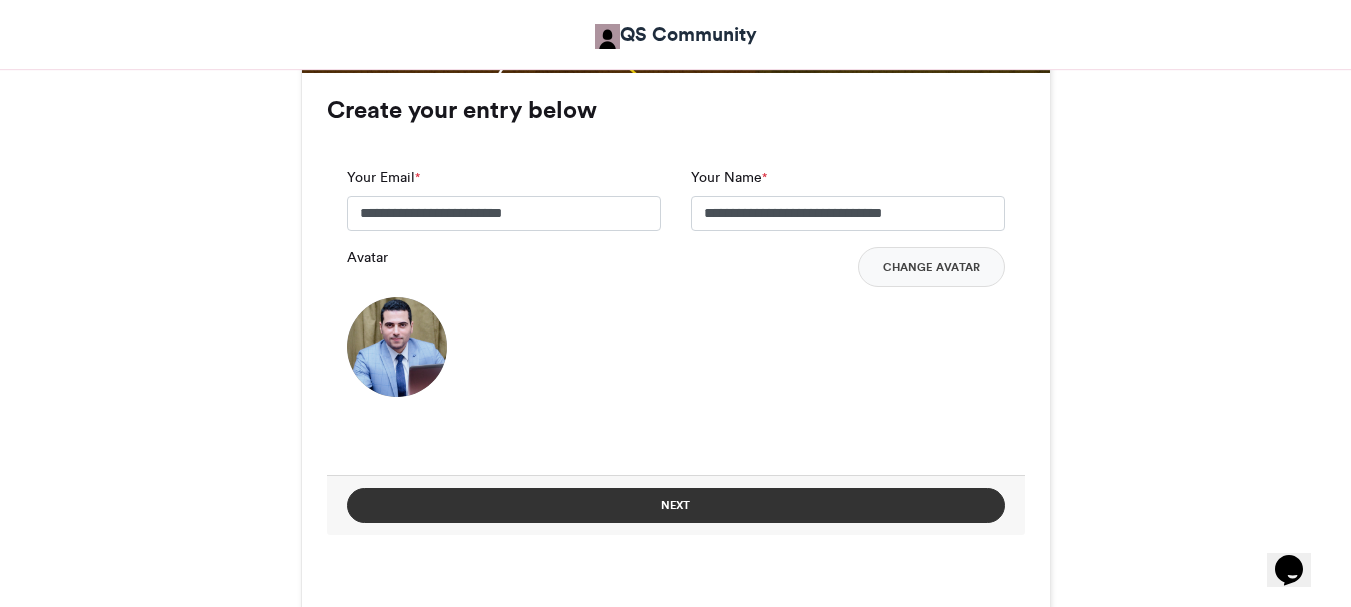 click on "Next" at bounding box center [676, 505] 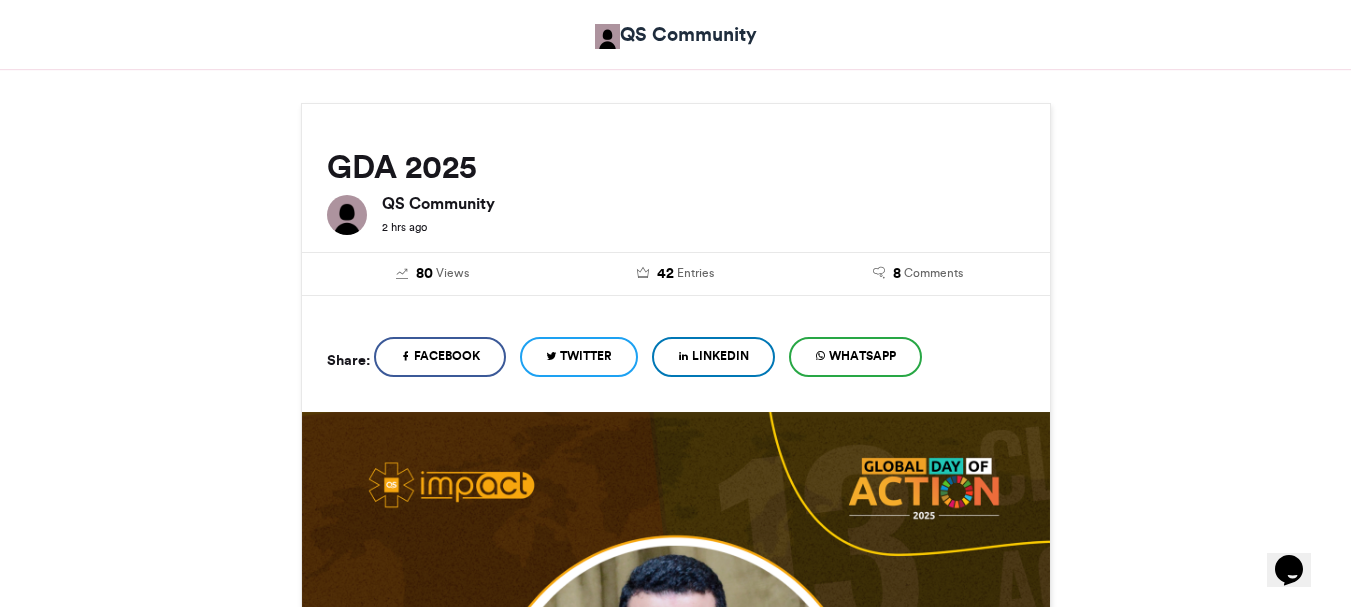 scroll, scrollTop: 1132, scrollLeft: 0, axis: vertical 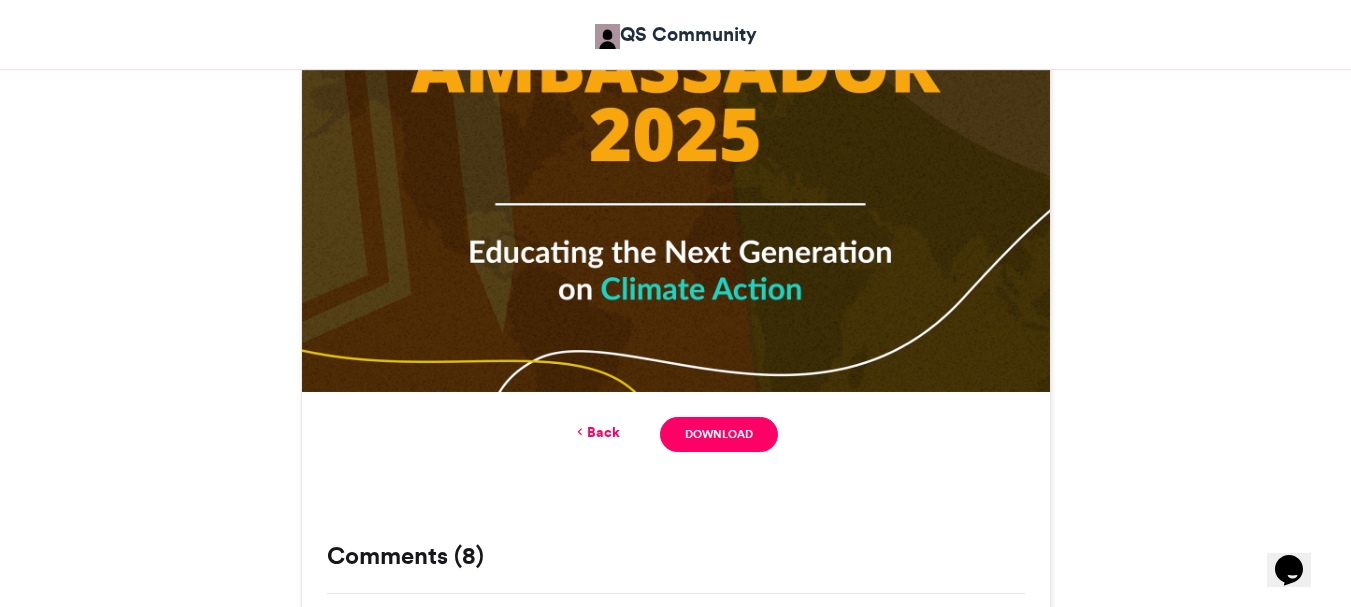 click on "Back" at bounding box center [596, 432] 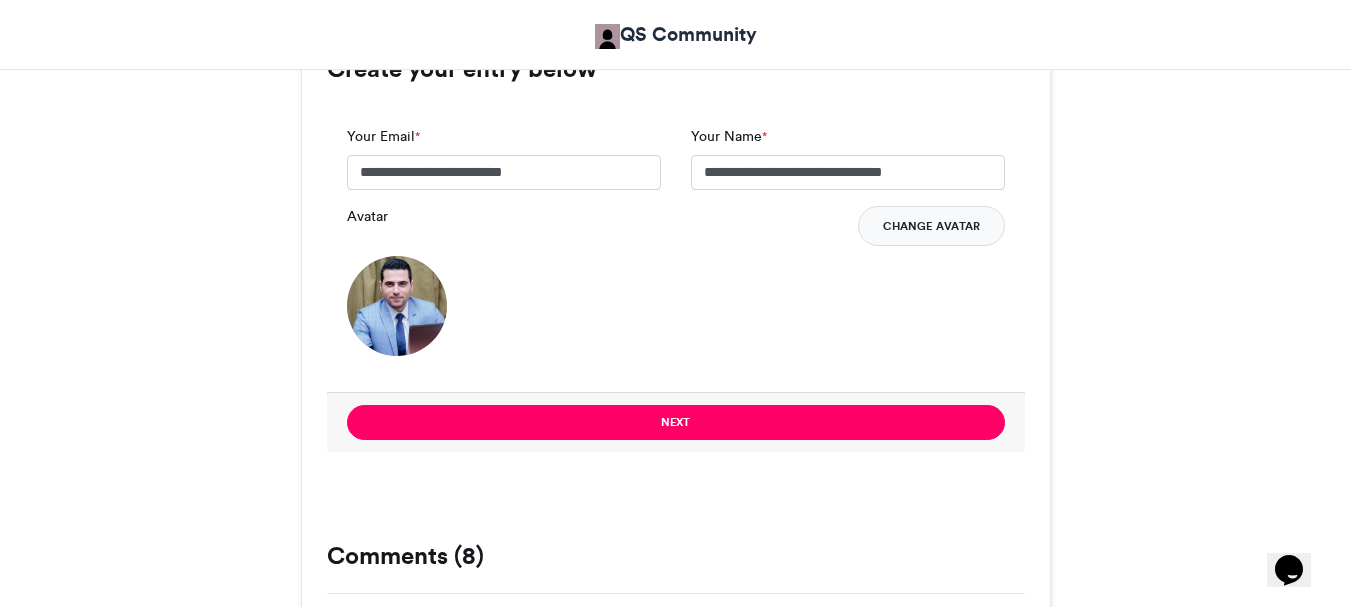 click on "Change Avatar" at bounding box center (931, 226) 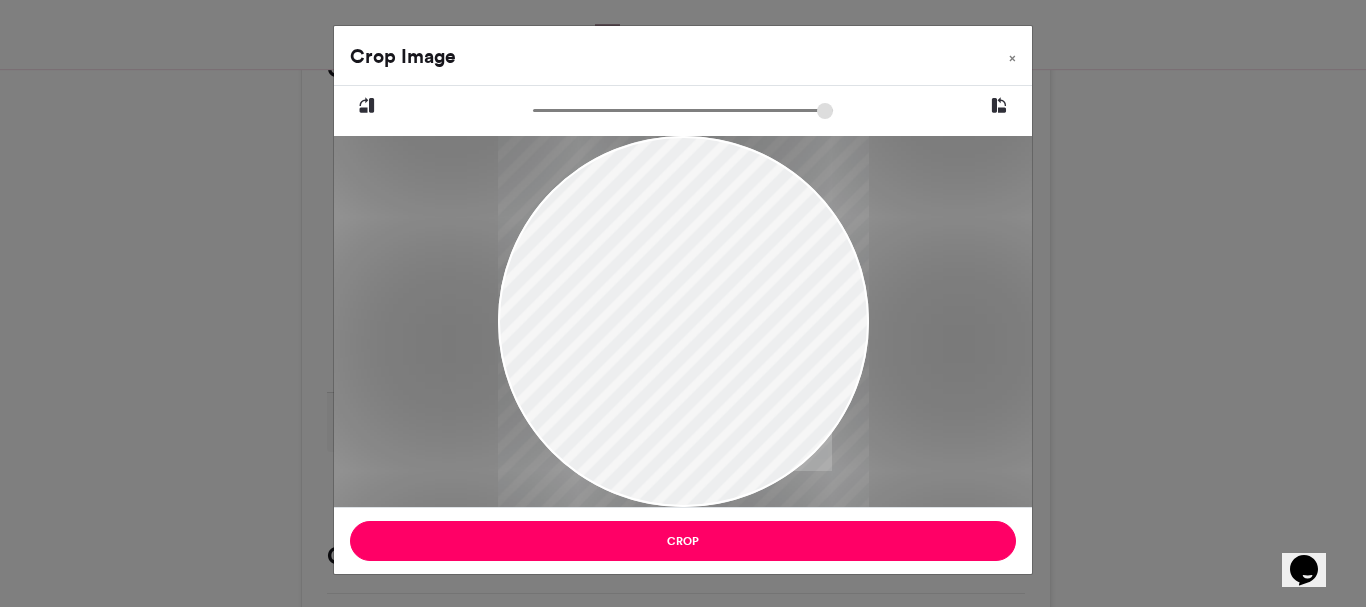 drag, startPoint x: 697, startPoint y: 351, endPoint x: 702, endPoint y: 386, distance: 35.35534 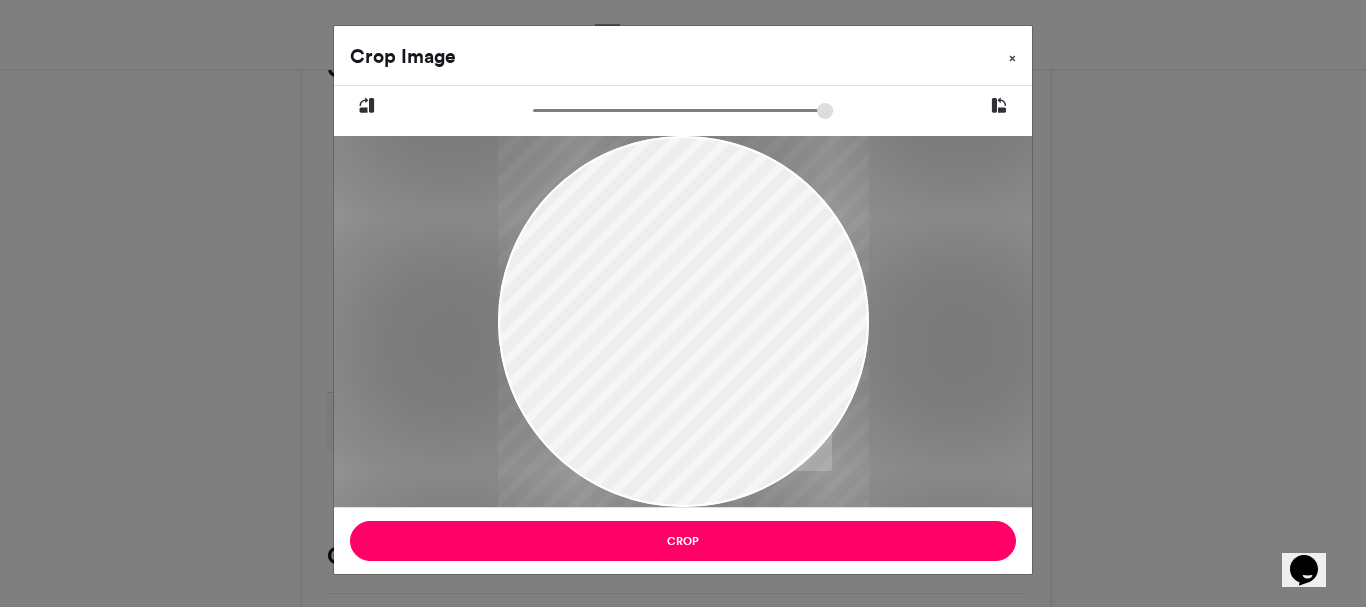 click on "×" at bounding box center [1012, 54] 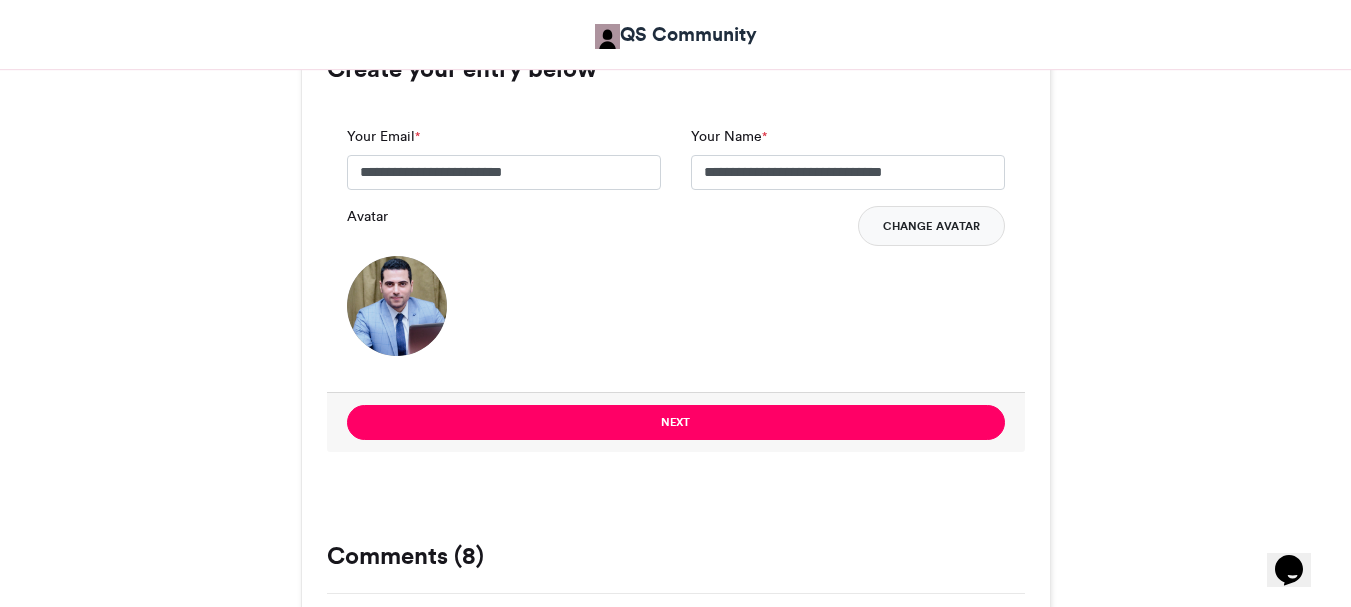 click on "Change Avatar" at bounding box center (931, 226) 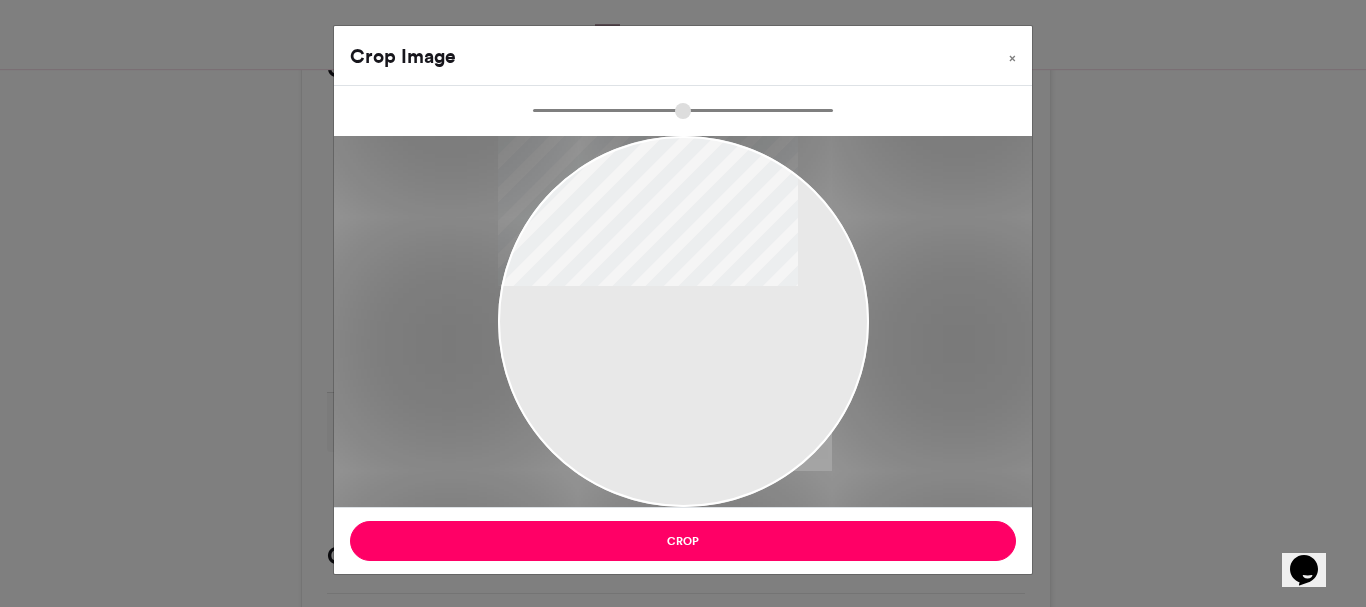 type on "******" 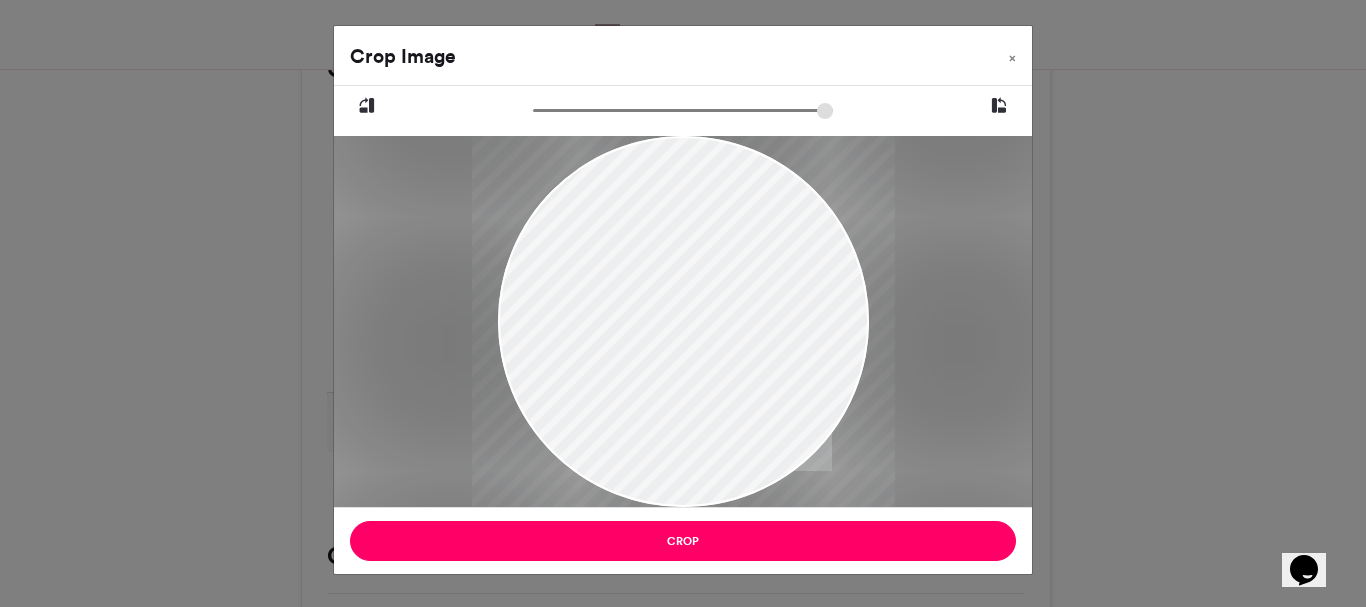 drag, startPoint x: 634, startPoint y: 358, endPoint x: 634, endPoint y: 321, distance: 37 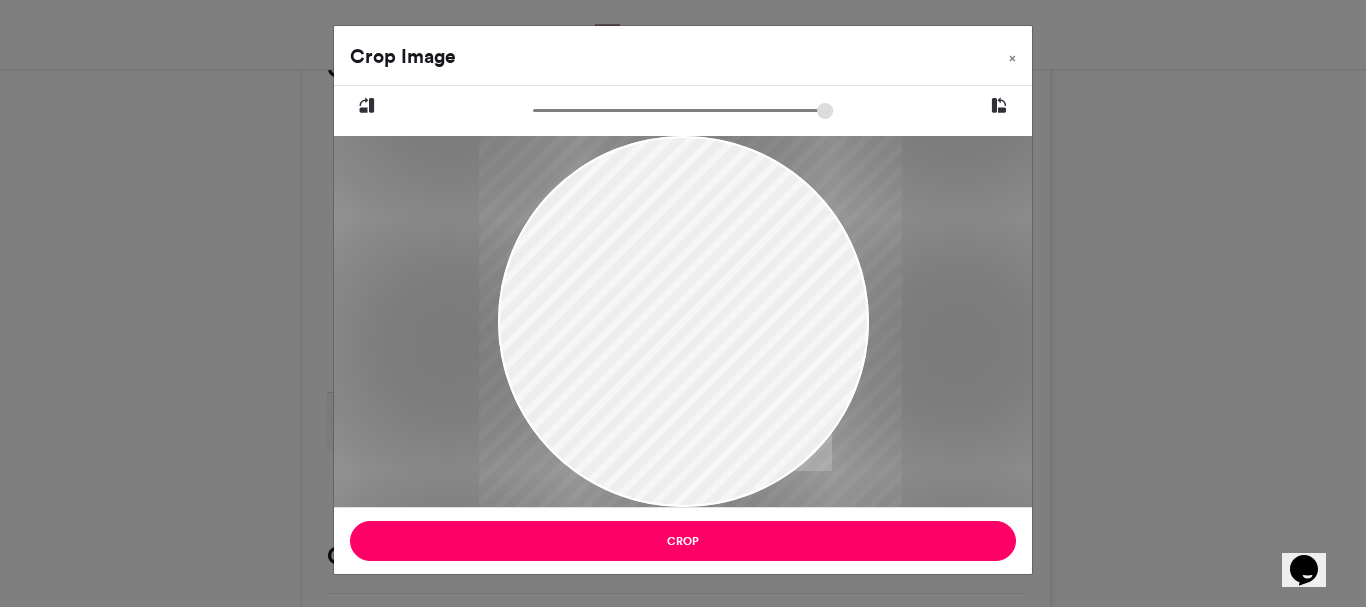 click at bounding box center (690, 321) 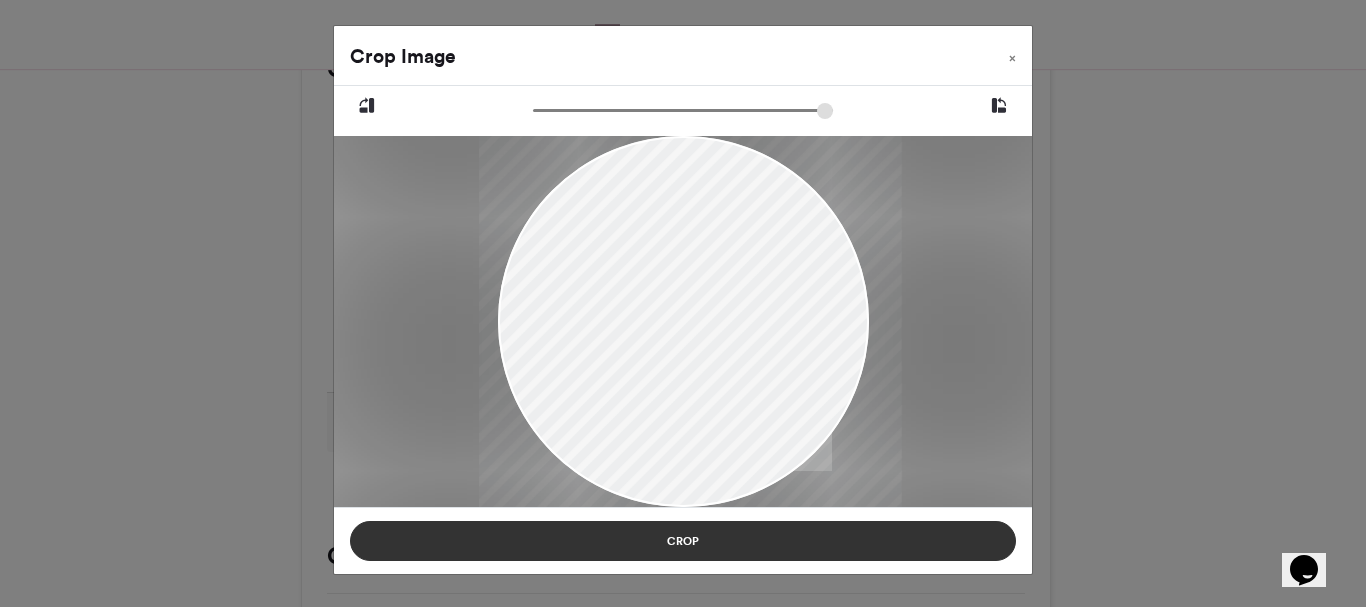 click on "Crop" at bounding box center (683, 541) 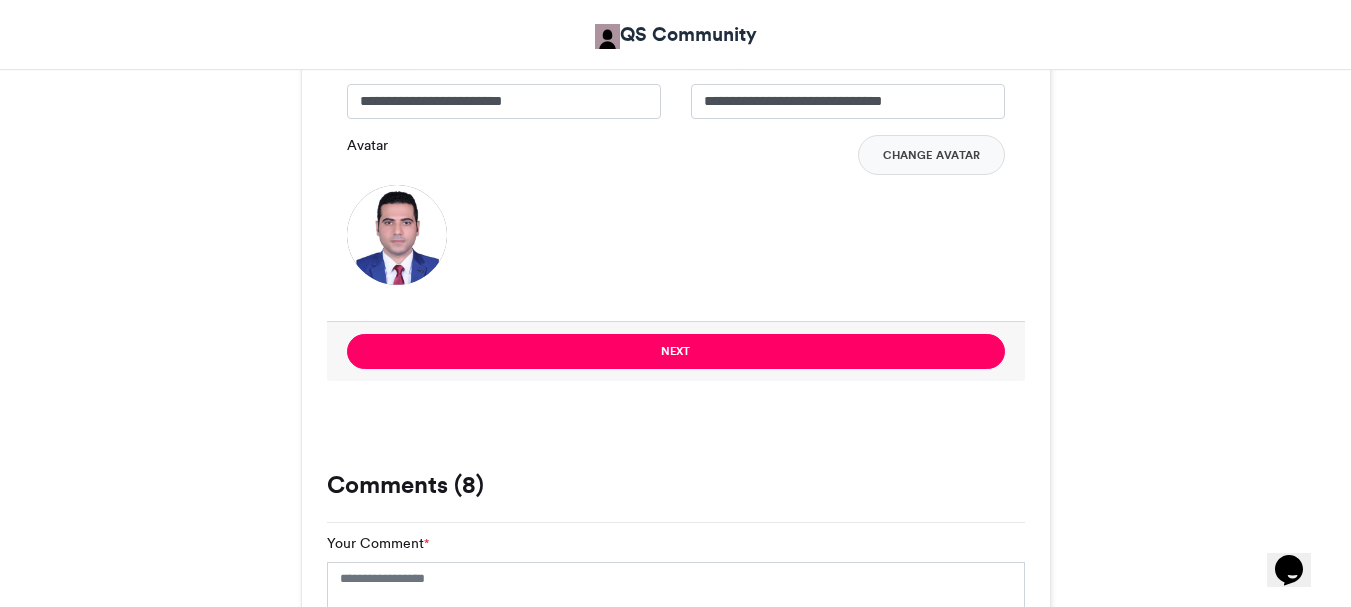 scroll, scrollTop: 1546, scrollLeft: 0, axis: vertical 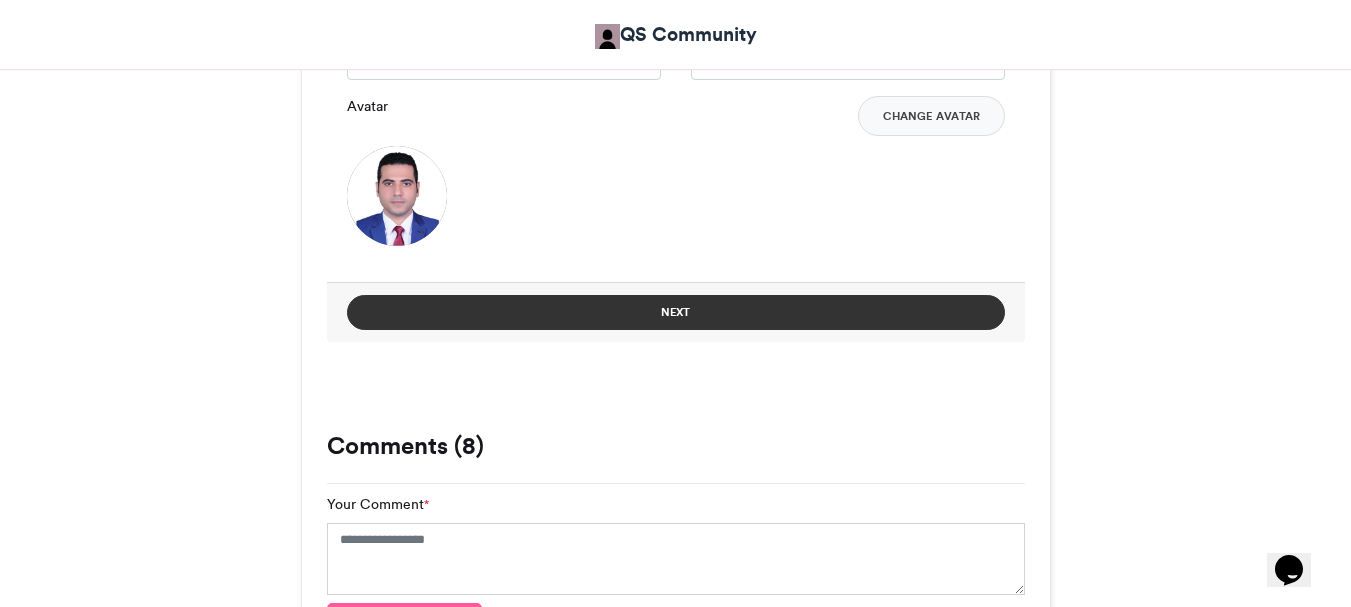 click on "Next" at bounding box center [676, 312] 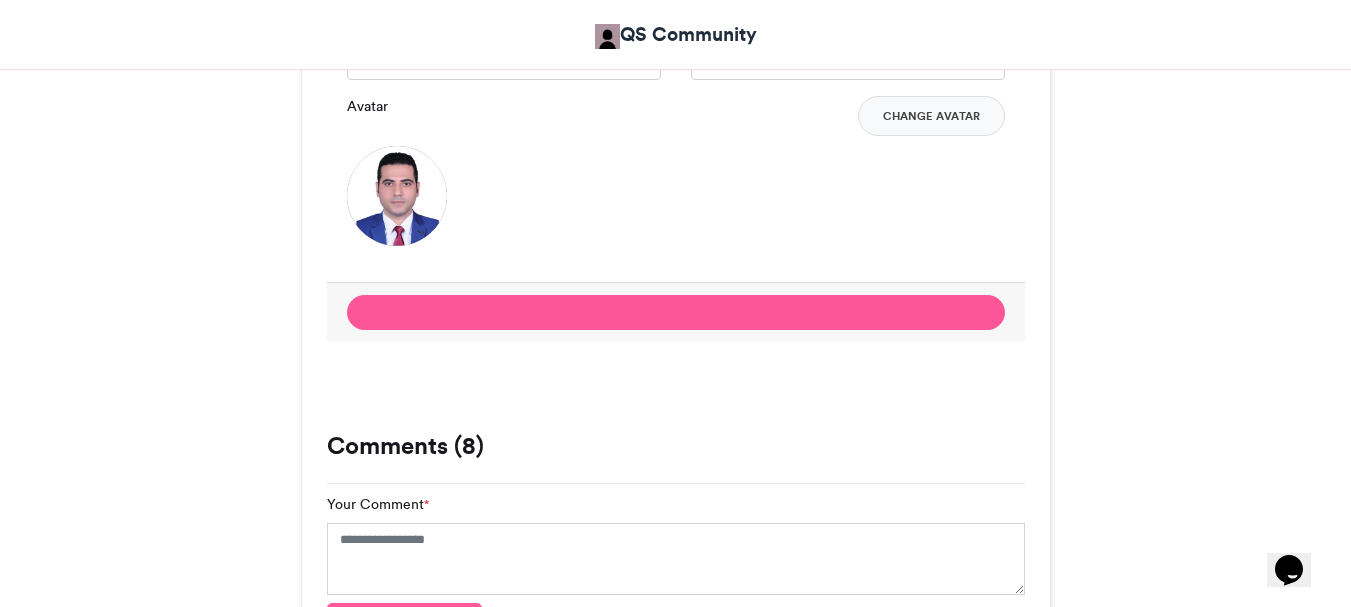 scroll, scrollTop: 1283, scrollLeft: 0, axis: vertical 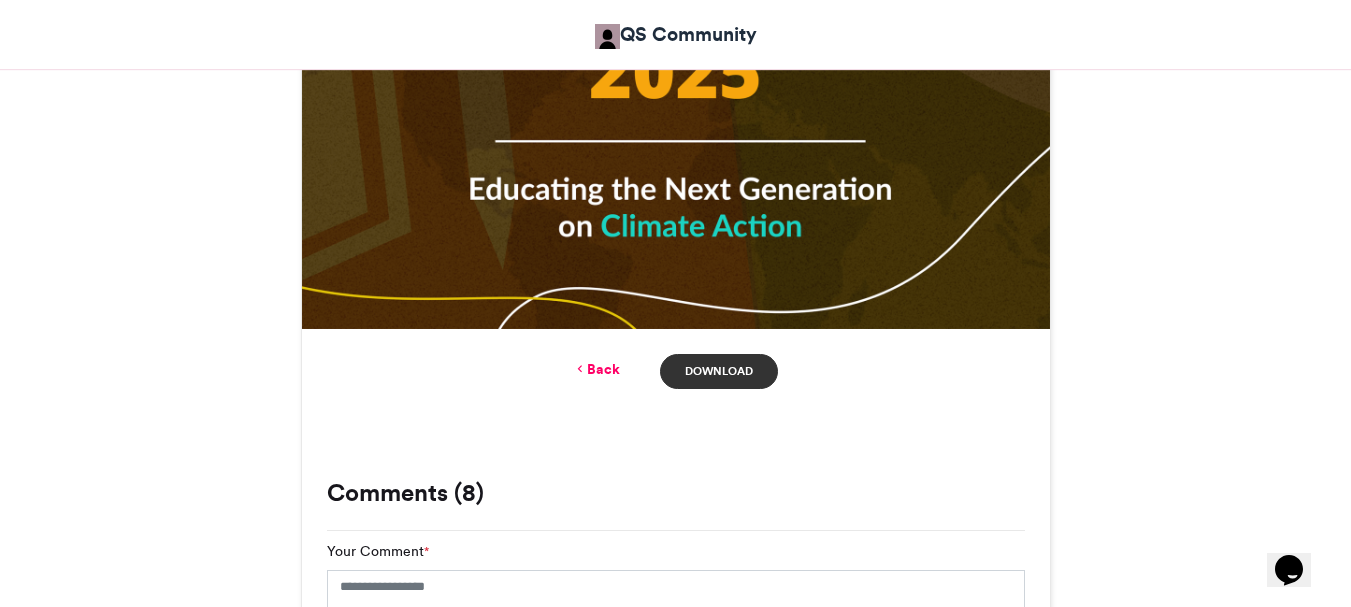 click on "Download" at bounding box center (718, 371) 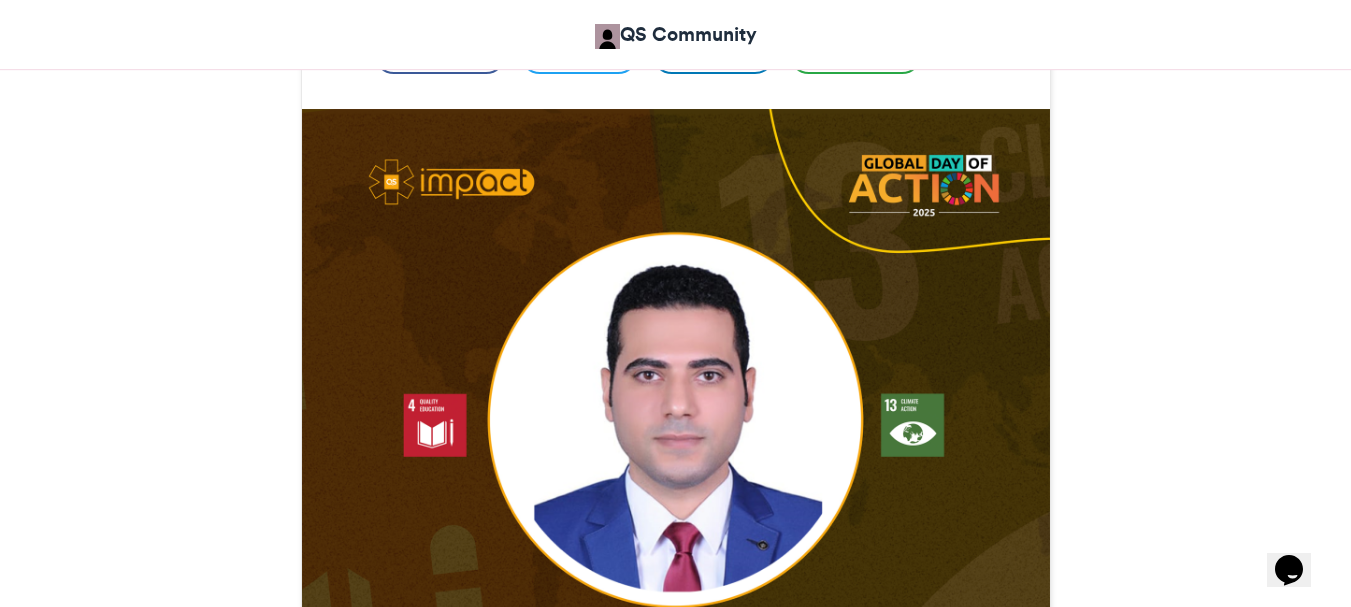 scroll, scrollTop: 562, scrollLeft: 0, axis: vertical 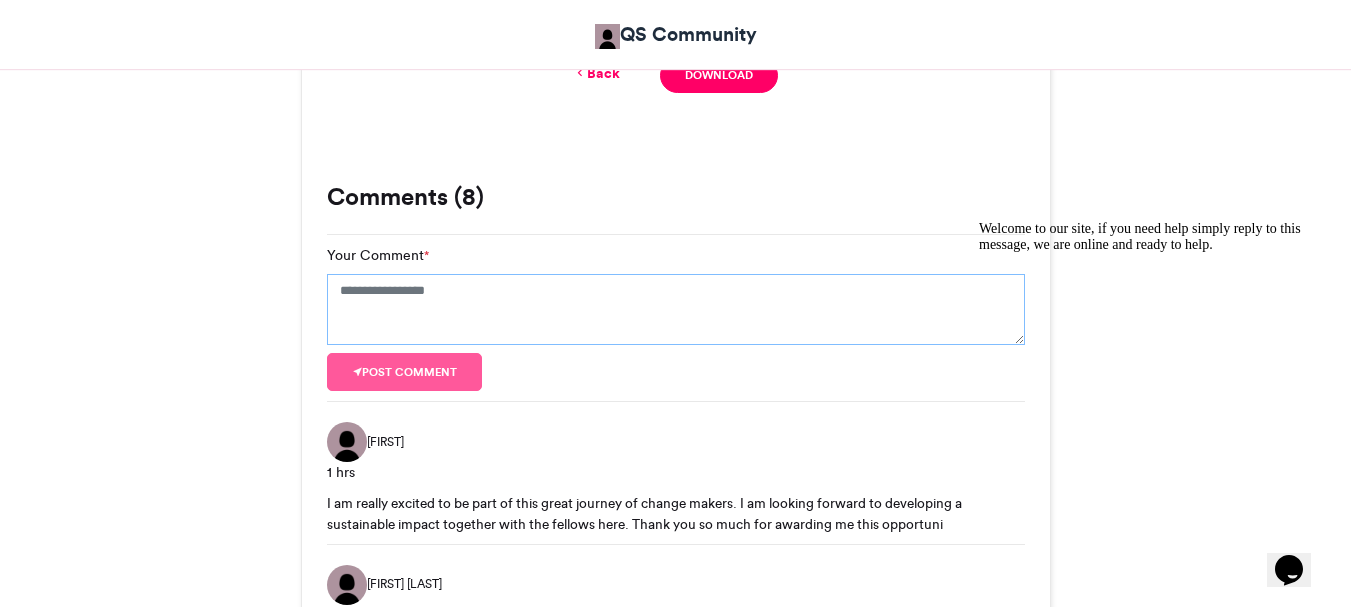 click on "Your Comment  *" at bounding box center (676, 310) 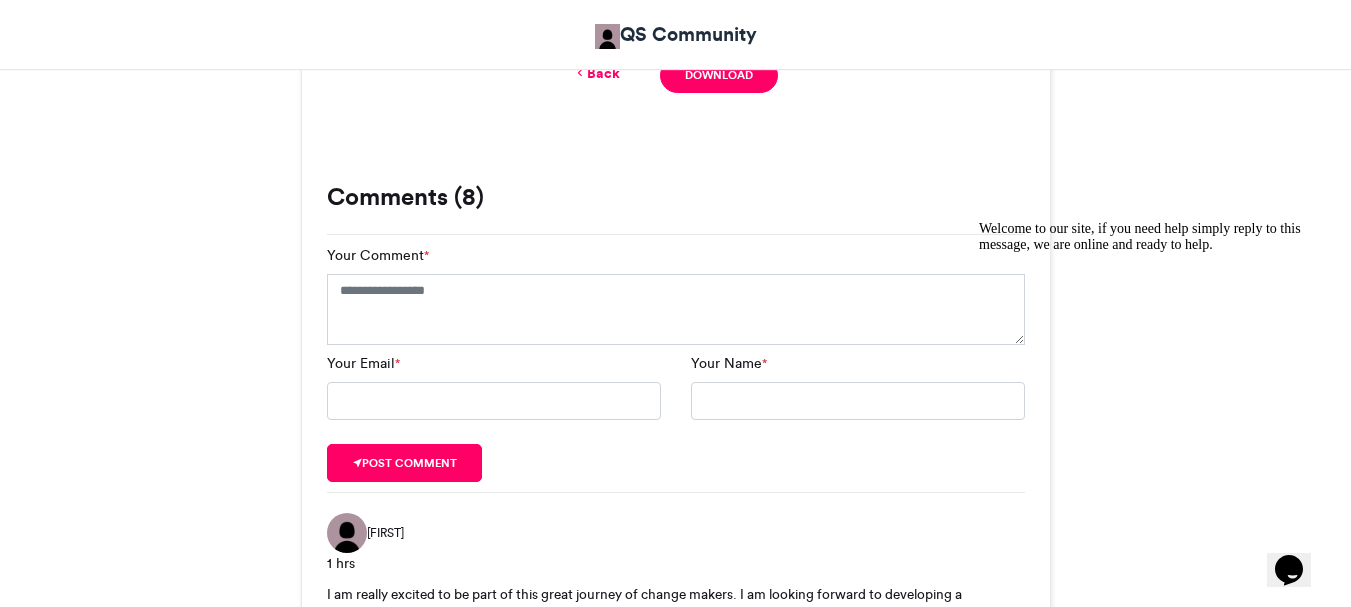 click on "Comments (8)
Your Comment  *
Your Email  *
Your Name  *
Post comment
Ngendanzi  1 hrs Ahmed mogola 1 hrs Austine   1 hrs Mallicha Hargesa" at bounding box center [676, 910] 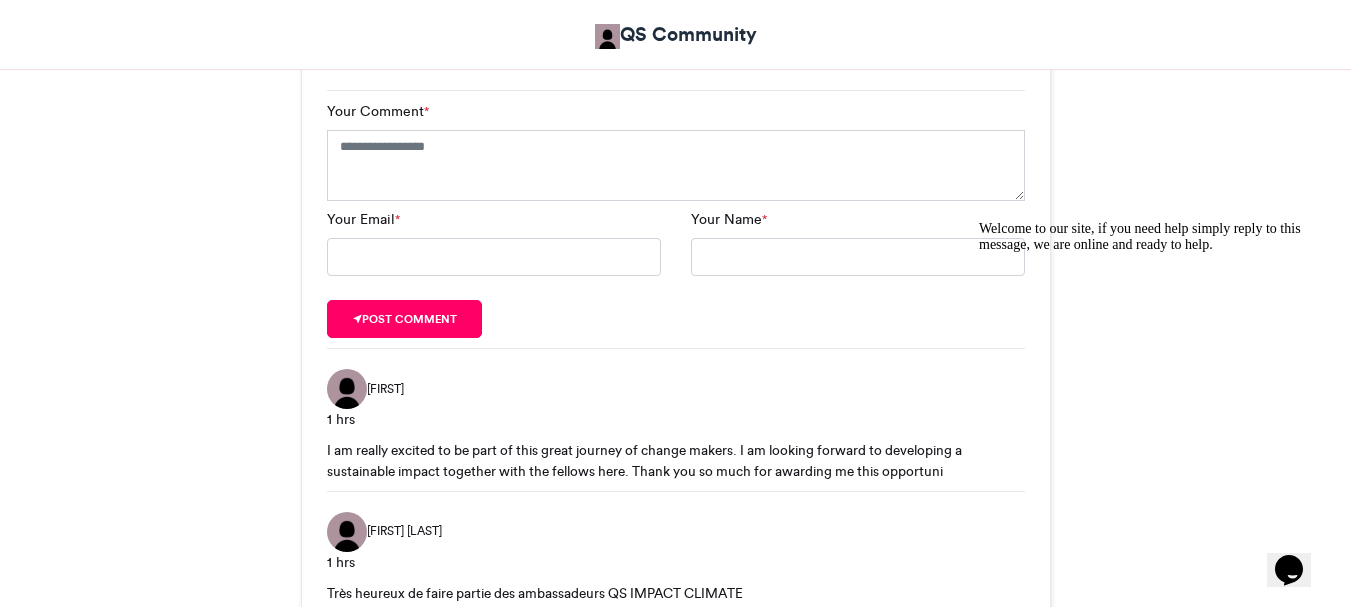 scroll, scrollTop: 1718, scrollLeft: 0, axis: vertical 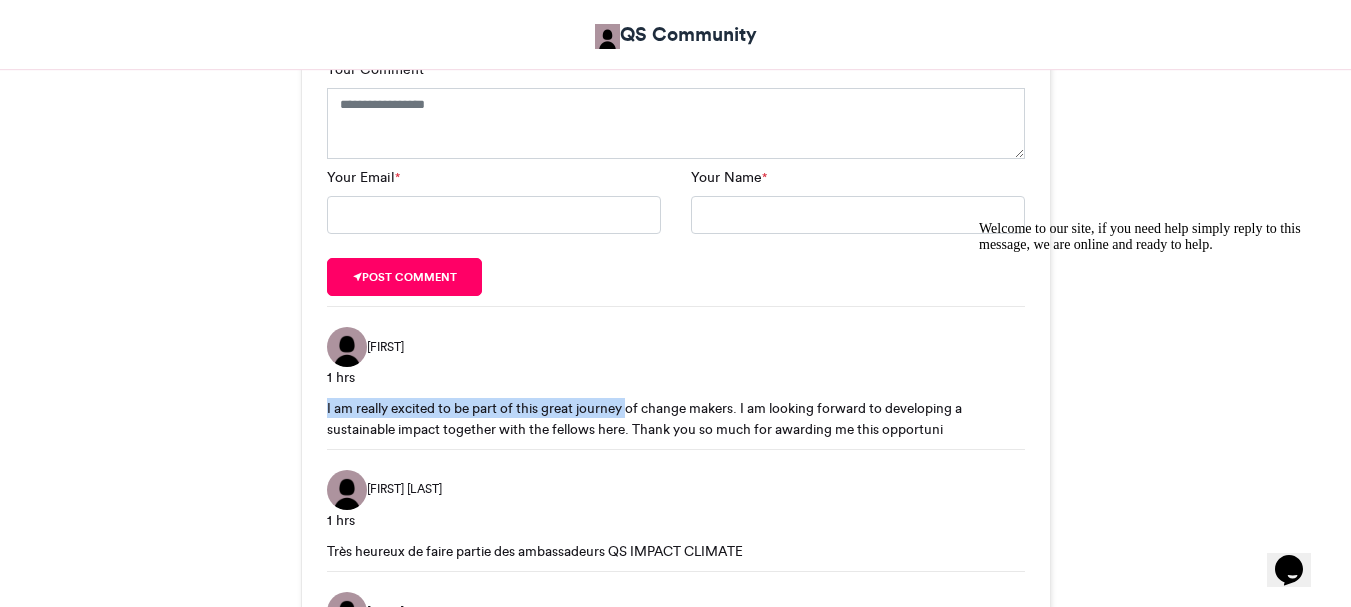 drag, startPoint x: 327, startPoint y: 412, endPoint x: 629, endPoint y: 411, distance: 302.00165 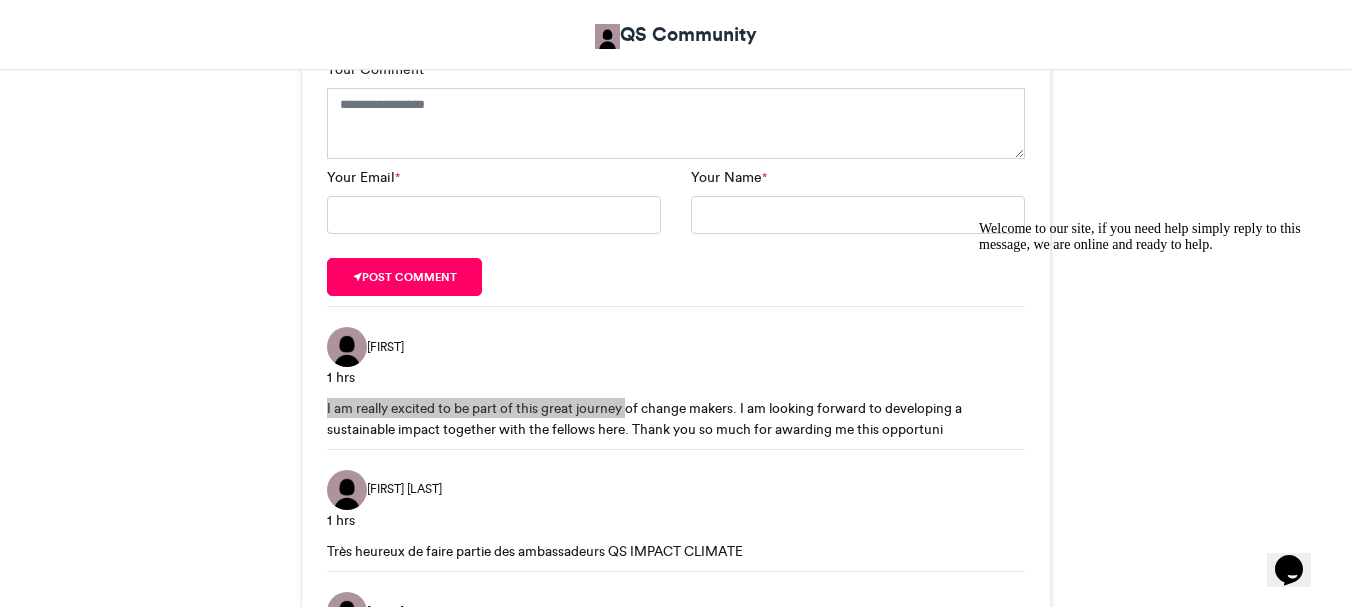 click on "Welcome to our site, if you need help simply reply to this message, we are online and ready to help." at bounding box center [1159, 237] 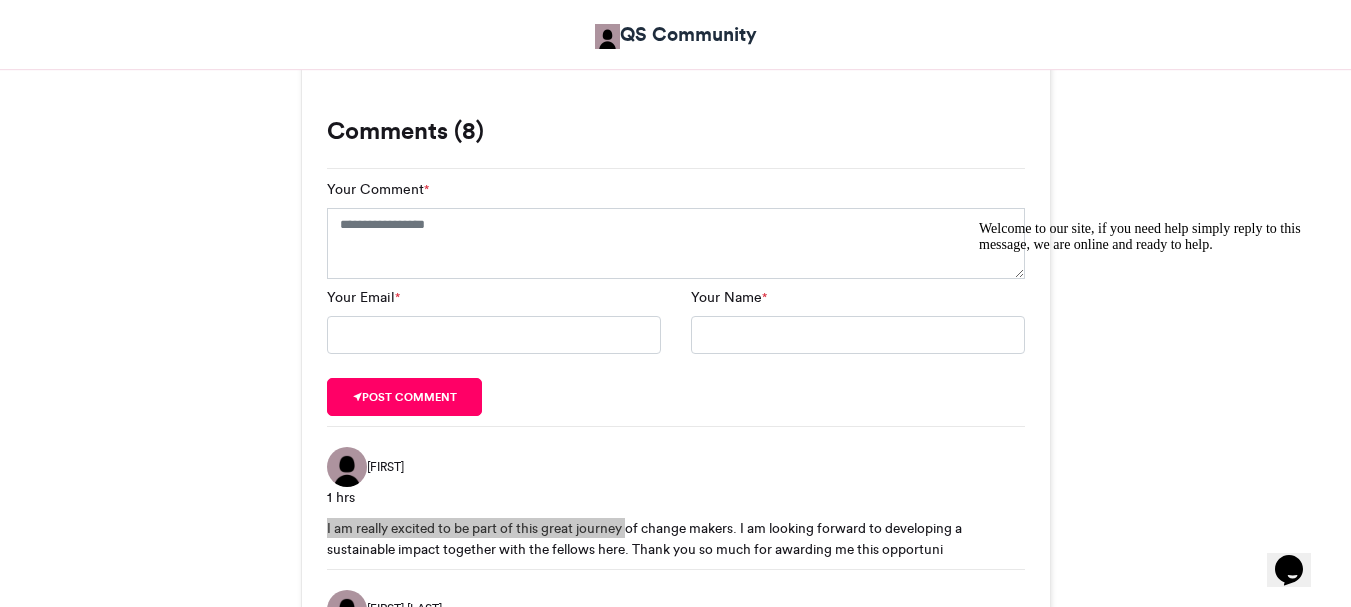 scroll, scrollTop: 1592, scrollLeft: 0, axis: vertical 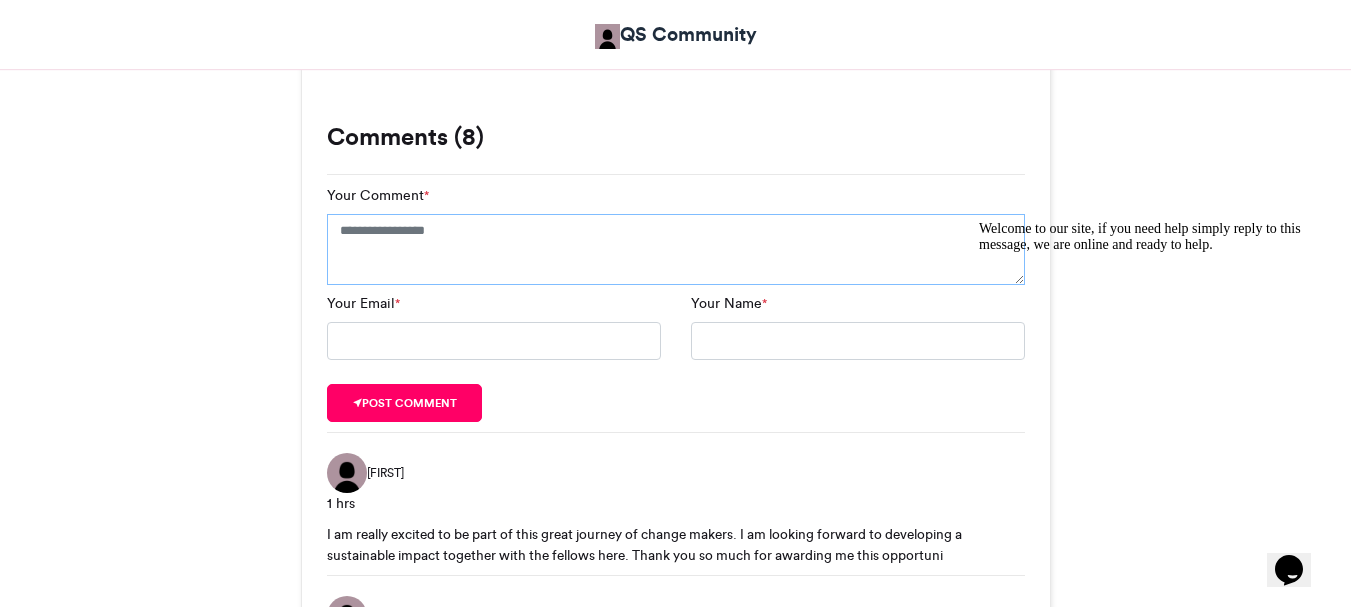 click on "Your Comment  *" at bounding box center (676, 250) 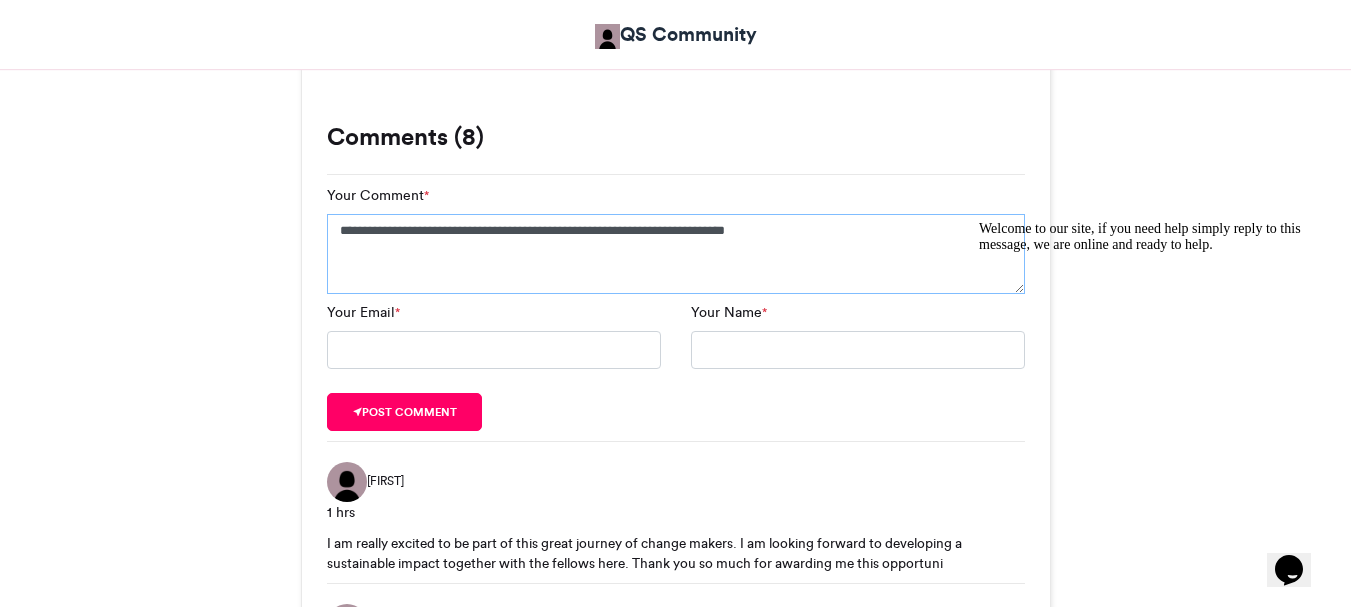 type on "**********" 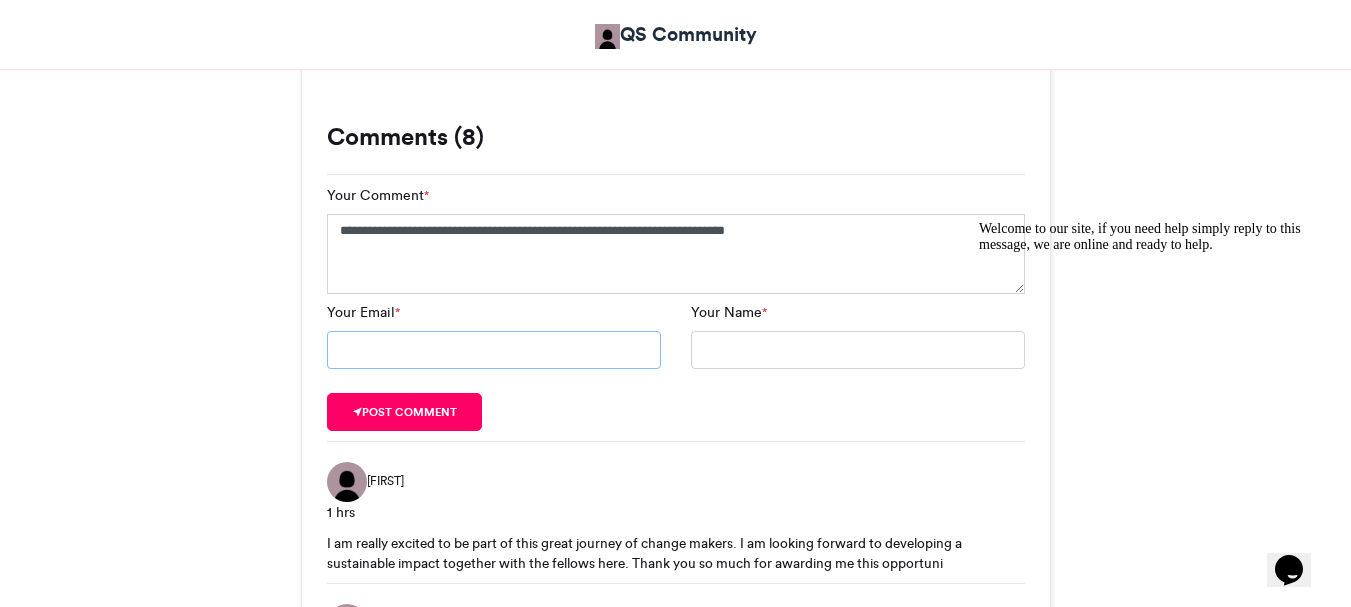 click on "Your Email  *" at bounding box center (494, 350) 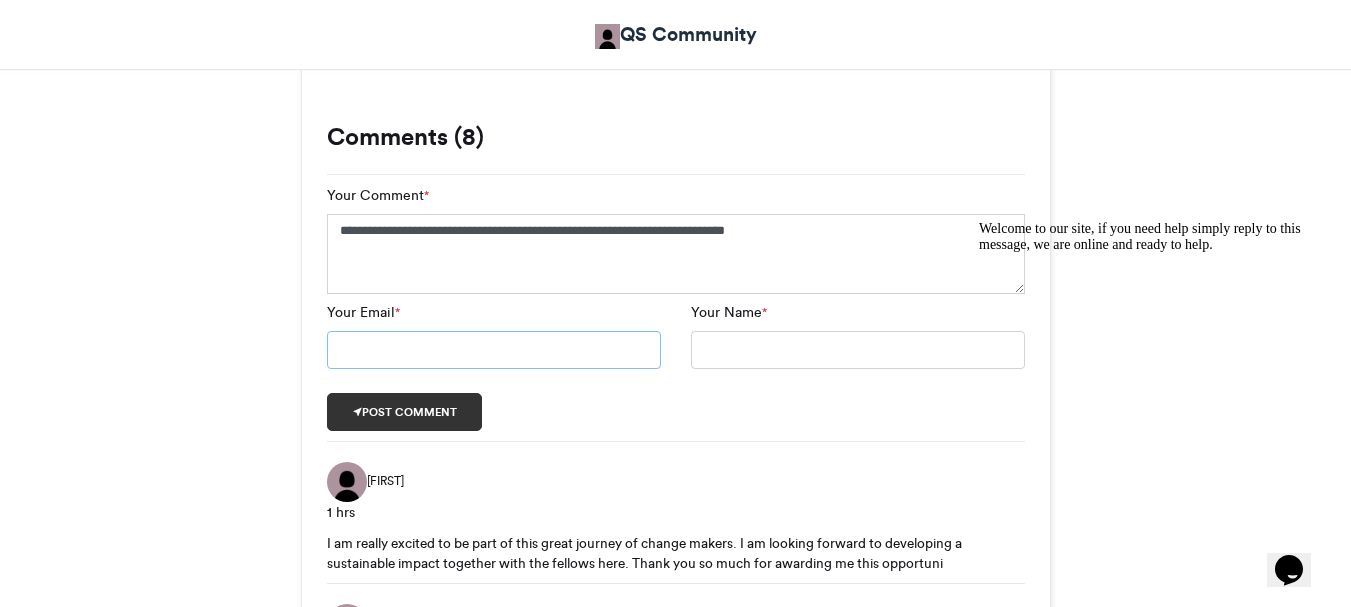 type on "**********" 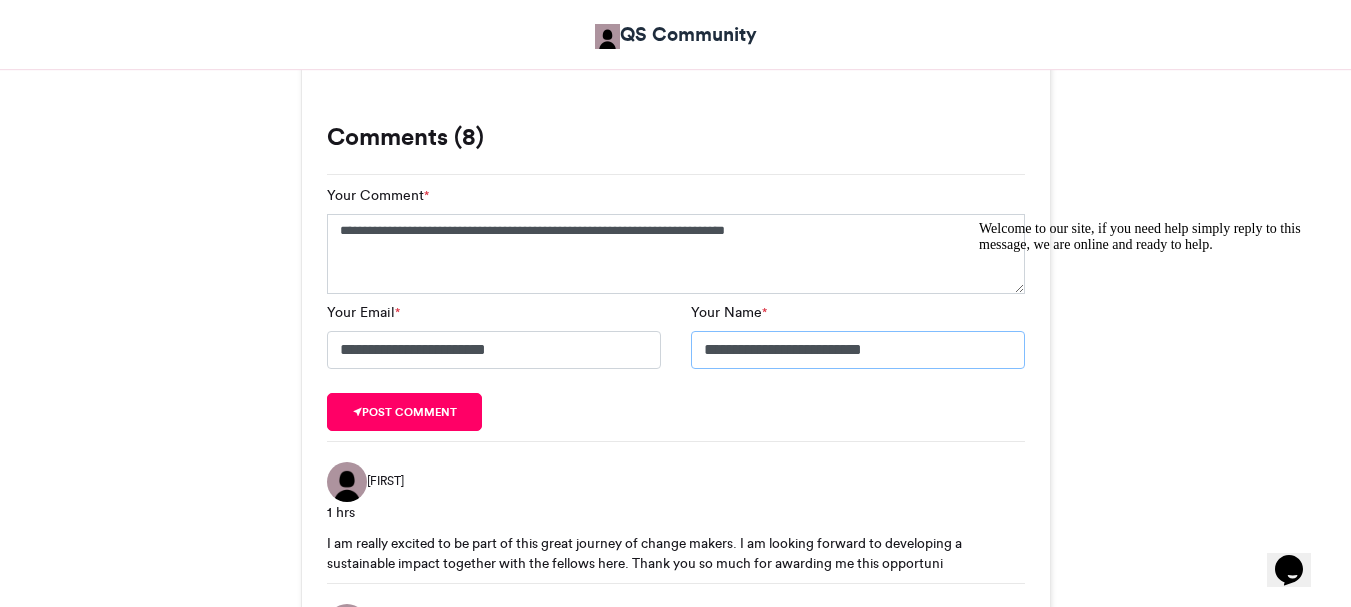 click on "**********" at bounding box center [858, 350] 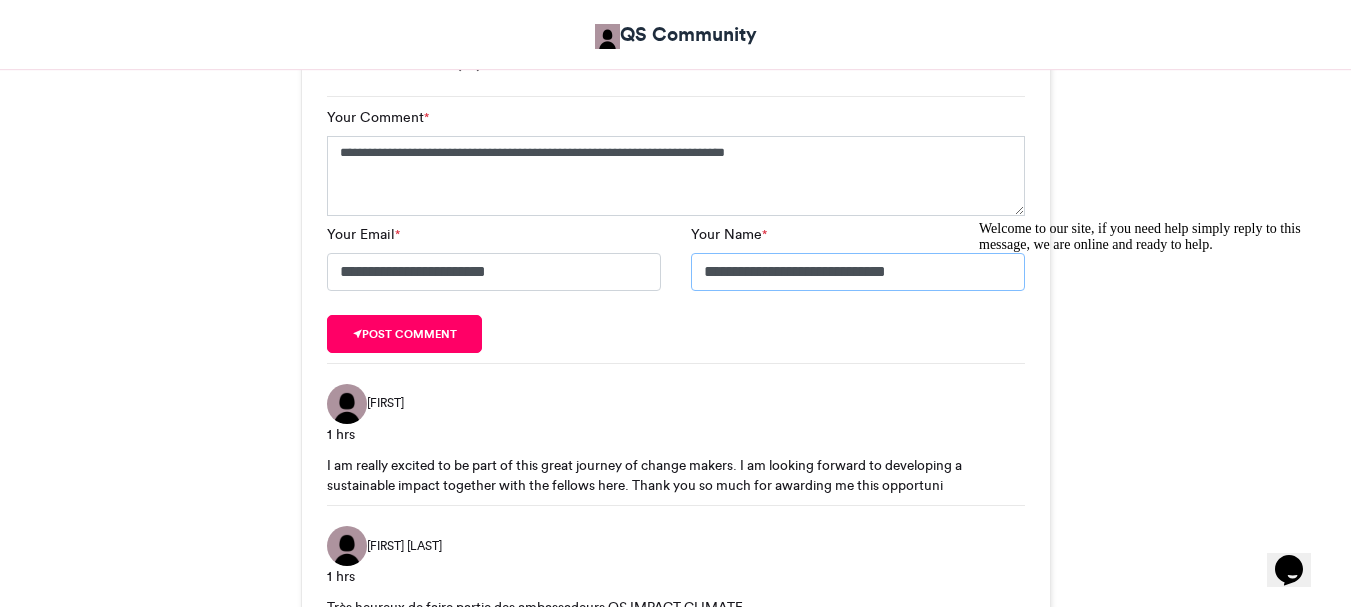 scroll, scrollTop: 1628, scrollLeft: 0, axis: vertical 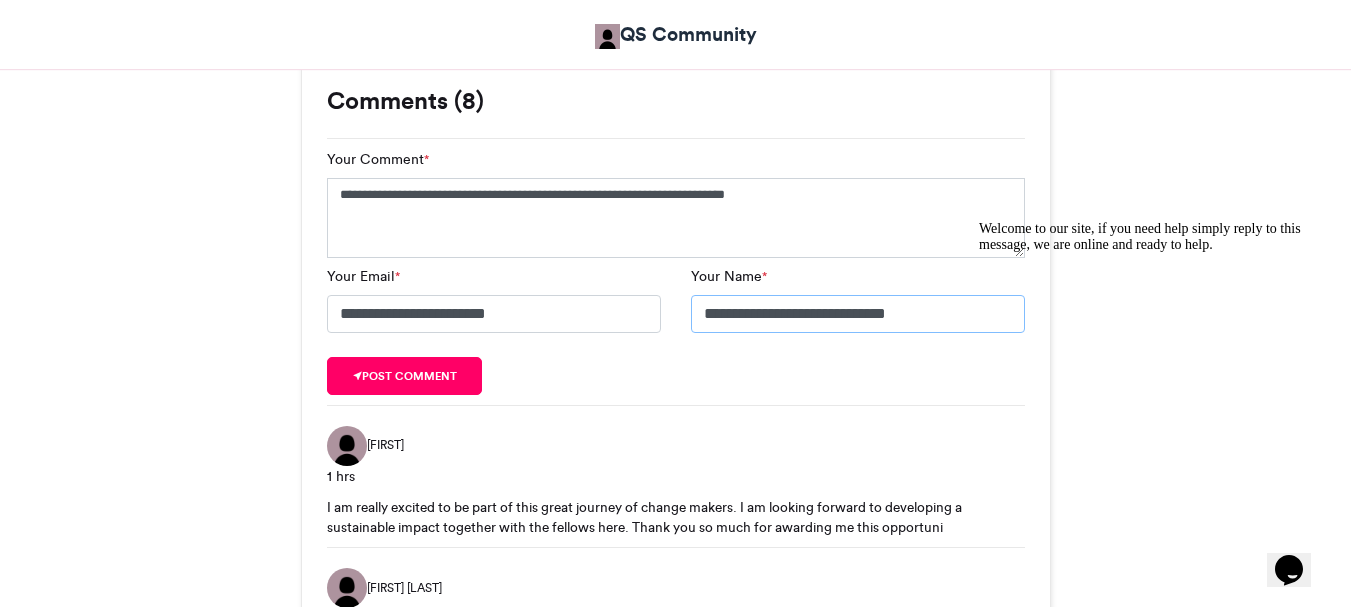 drag, startPoint x: 966, startPoint y: 308, endPoint x: 863, endPoint y: 309, distance: 103.00485 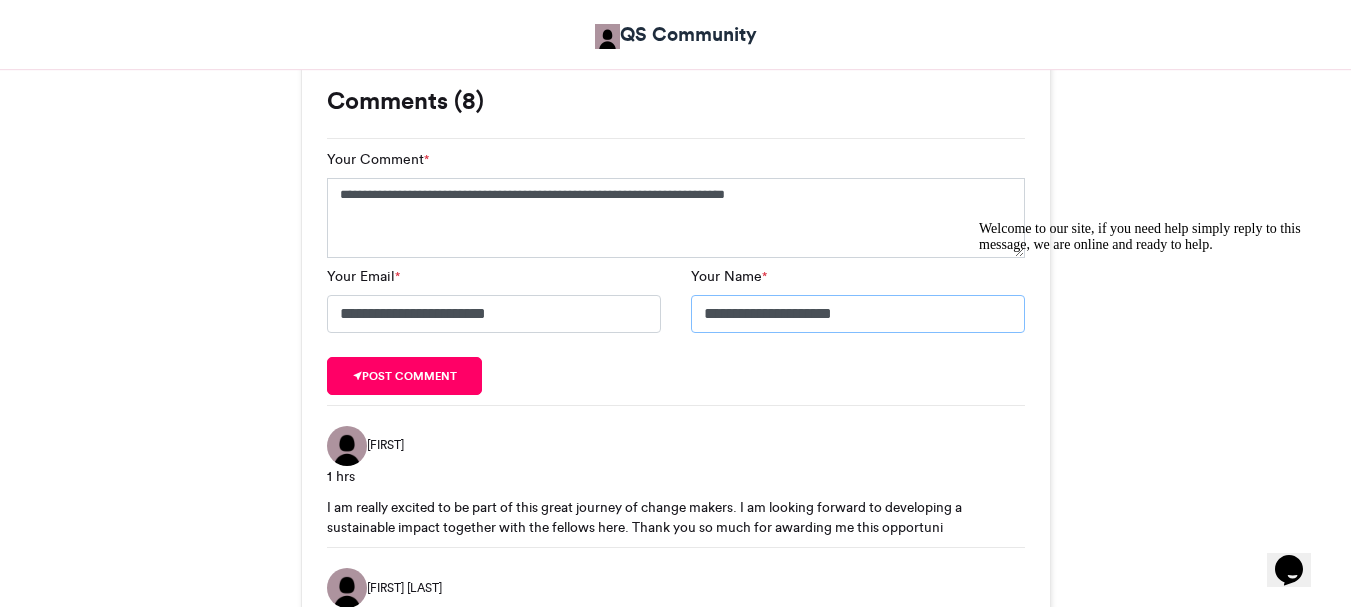 type on "**********" 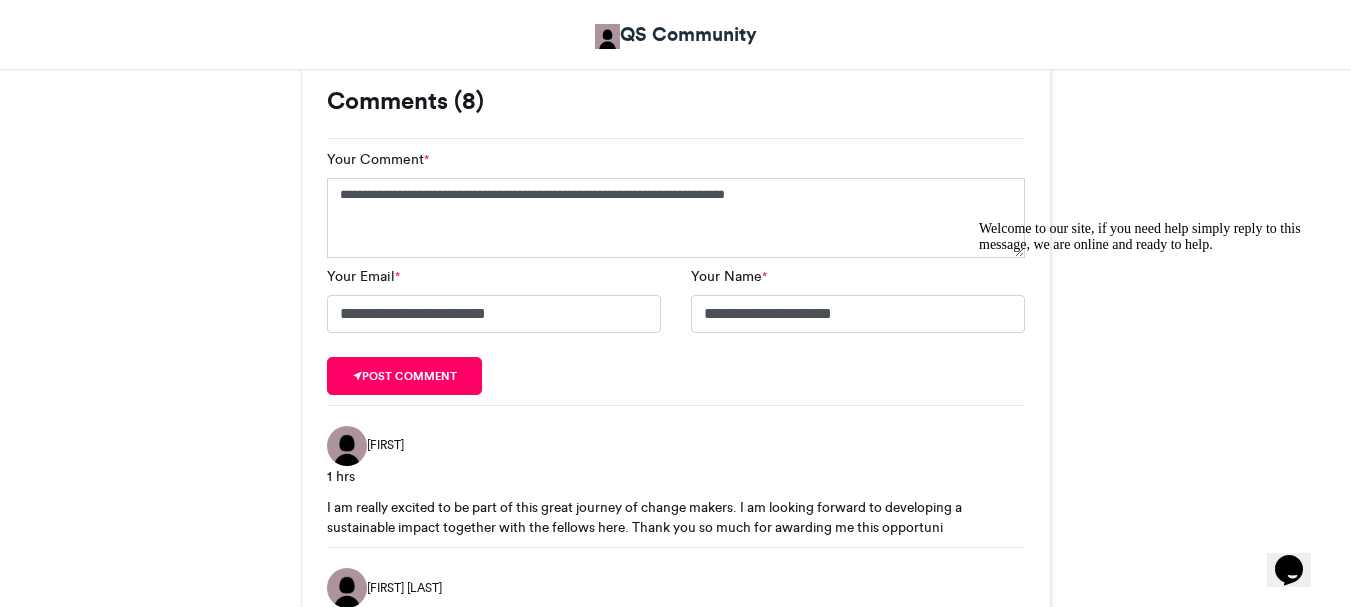 click on "Welcome to our site, if you need help simply reply to this message, we are online and ready to help." at bounding box center [1159, 237] 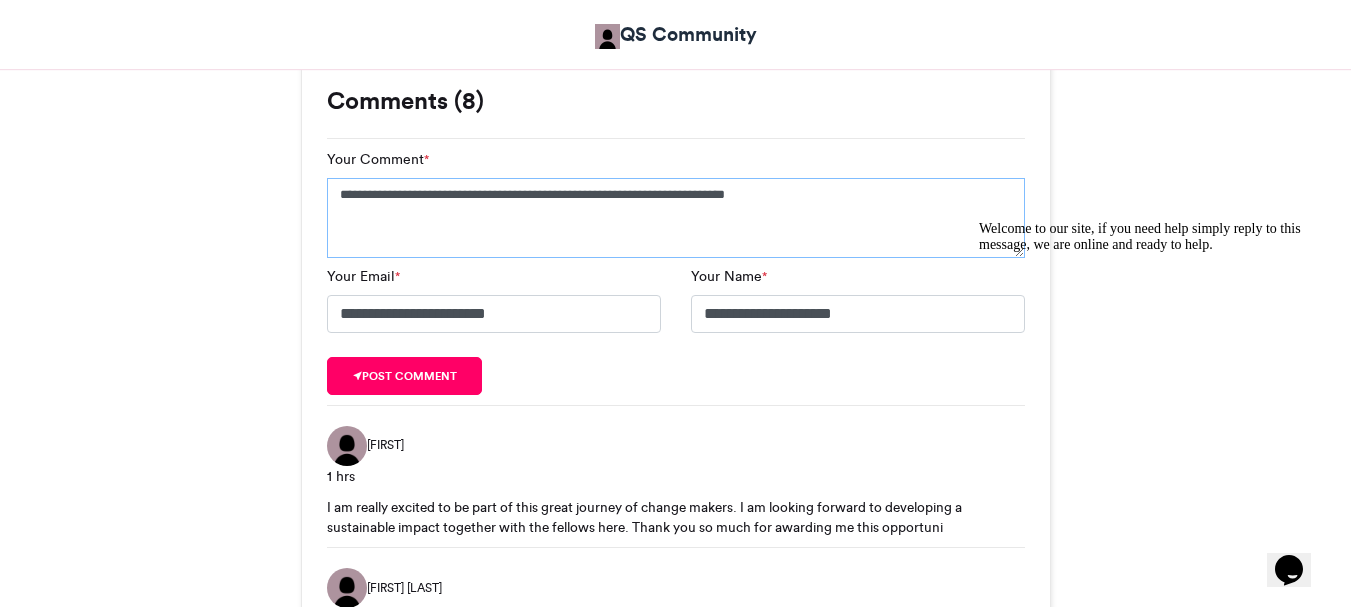 click on "**********" at bounding box center [676, 218] 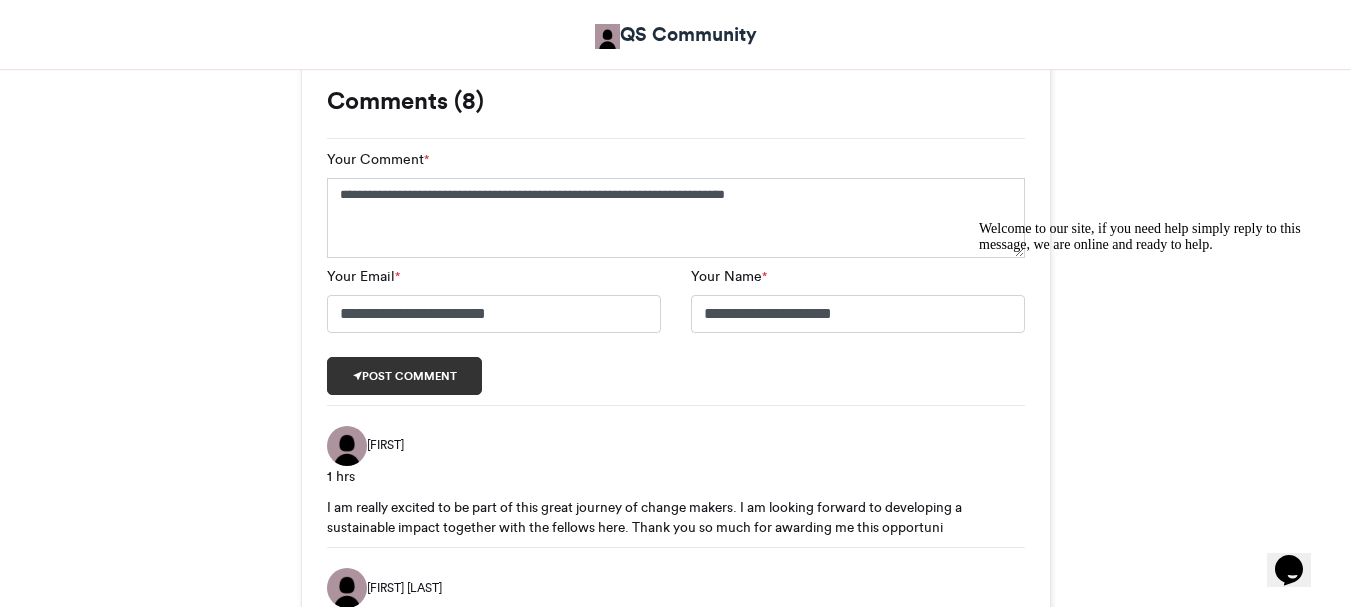 click on "Post comment" at bounding box center [405, 376] 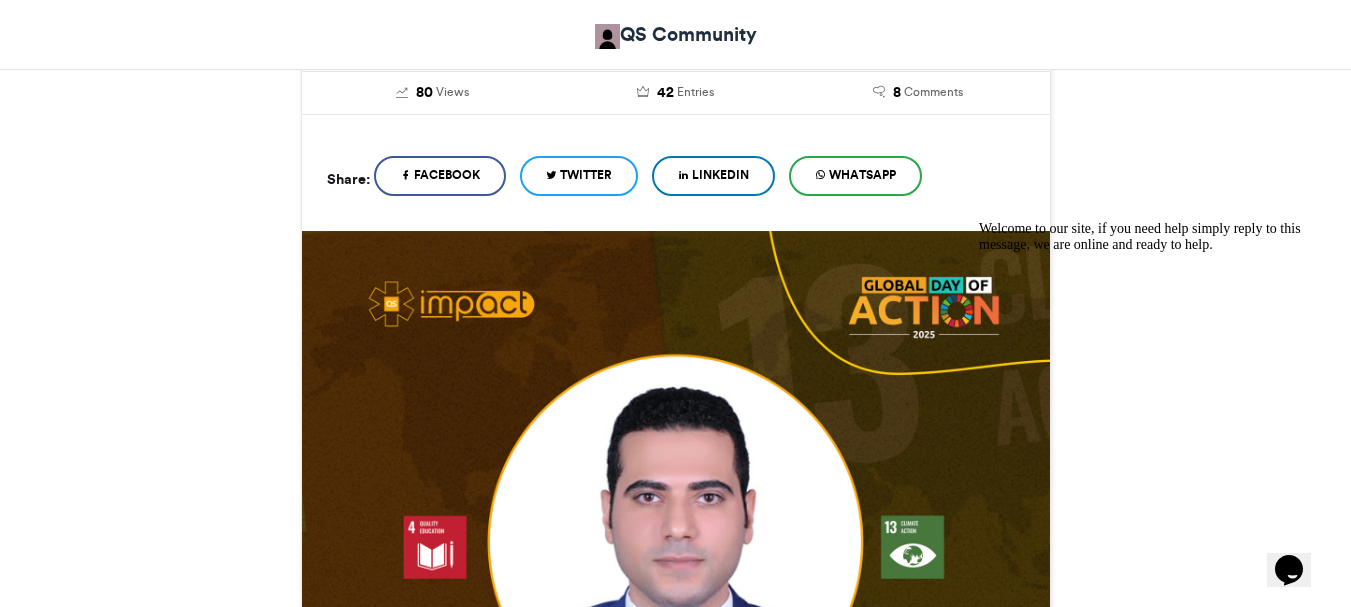 scroll, scrollTop: 393, scrollLeft: 0, axis: vertical 